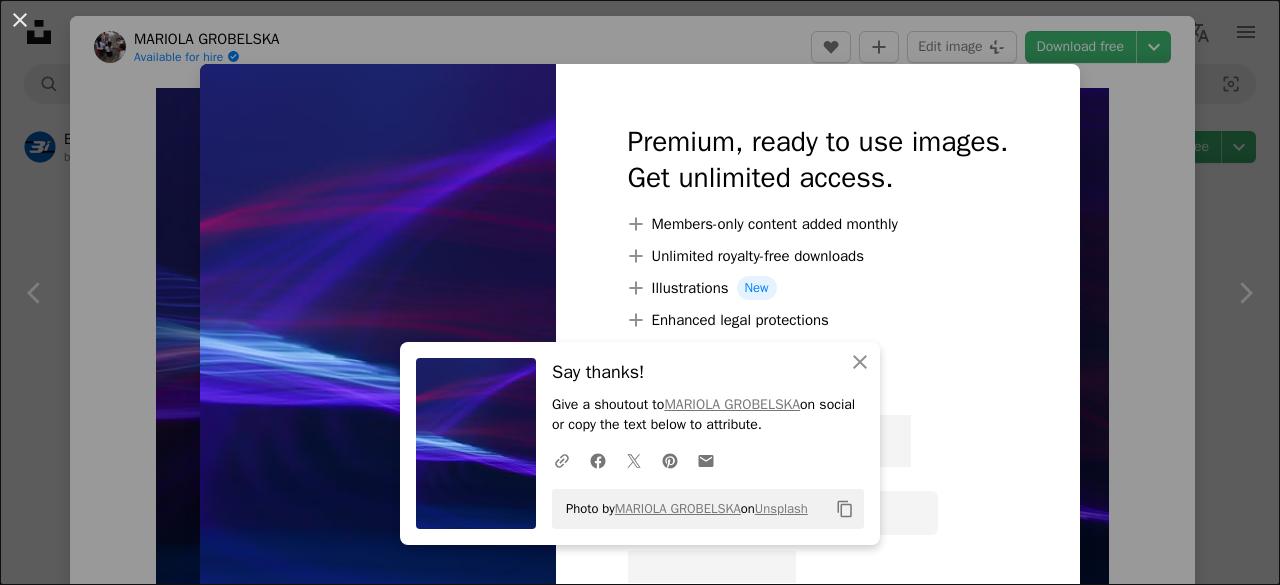 scroll, scrollTop: 1700, scrollLeft: 0, axis: vertical 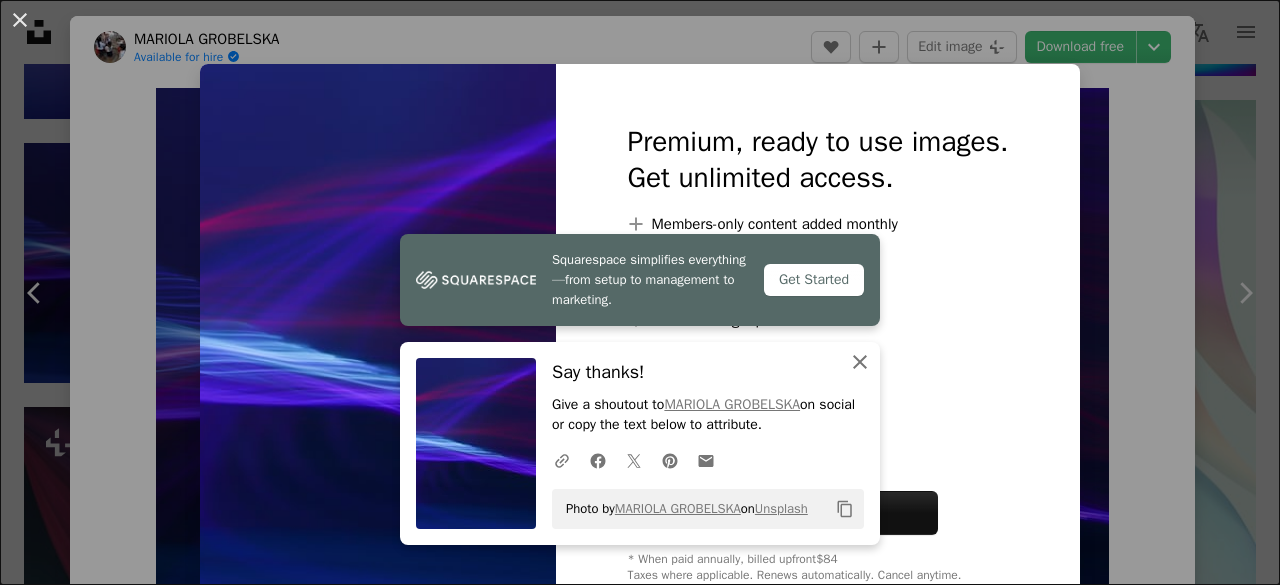 click on "An X shape" 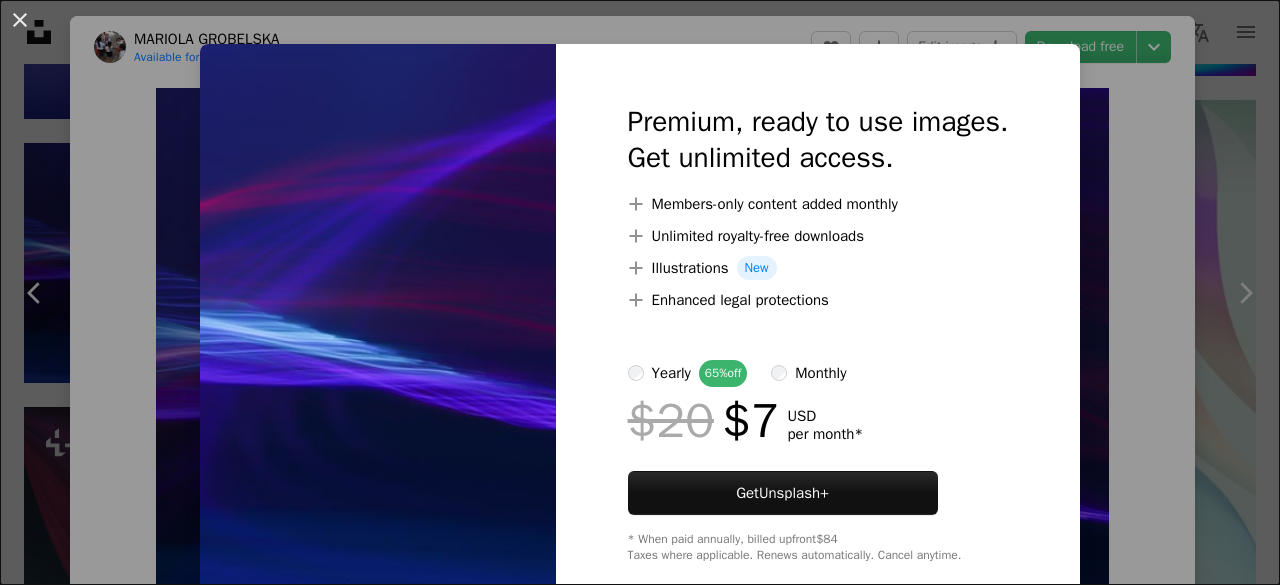 scroll, scrollTop: 0, scrollLeft: 0, axis: both 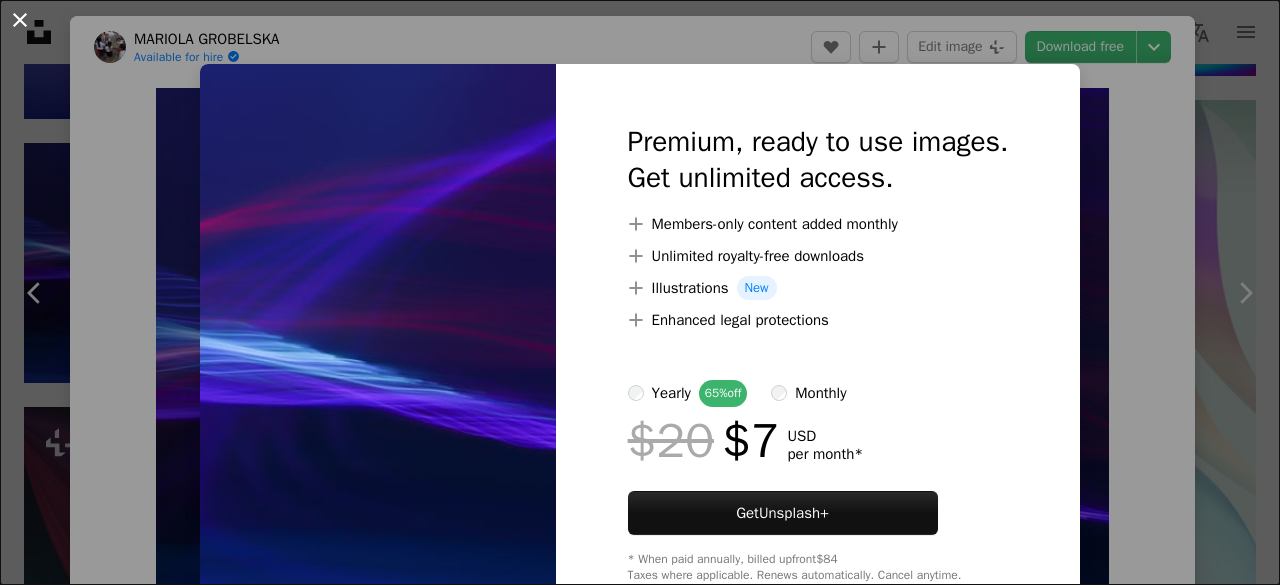 click on "An X shape" at bounding box center [20, 20] 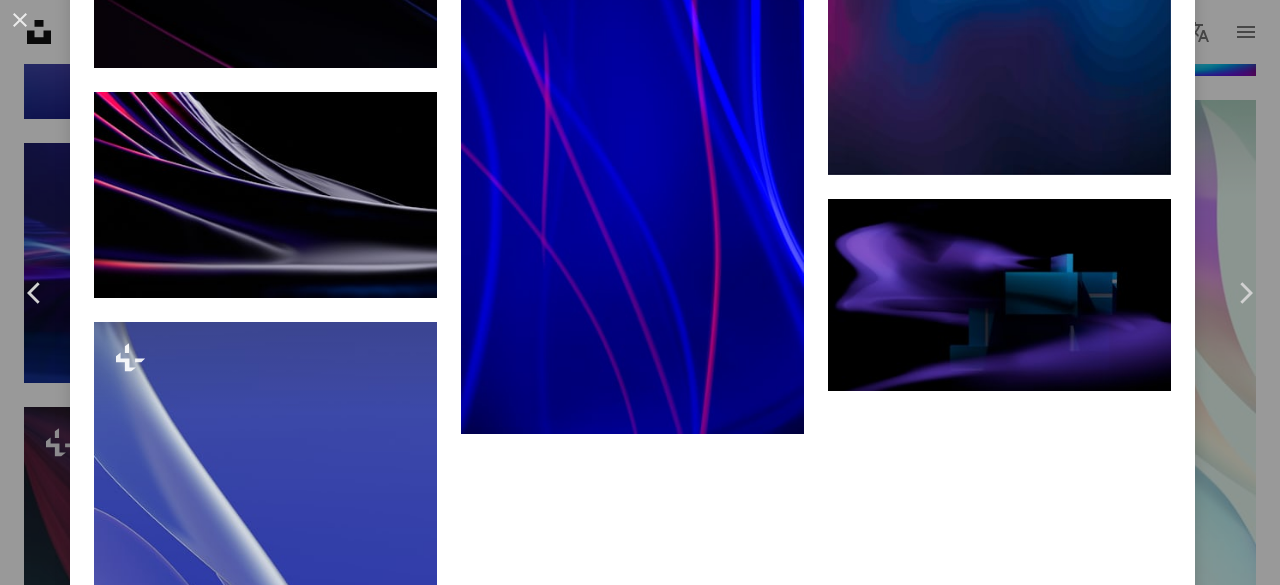 scroll, scrollTop: 2900, scrollLeft: 0, axis: vertical 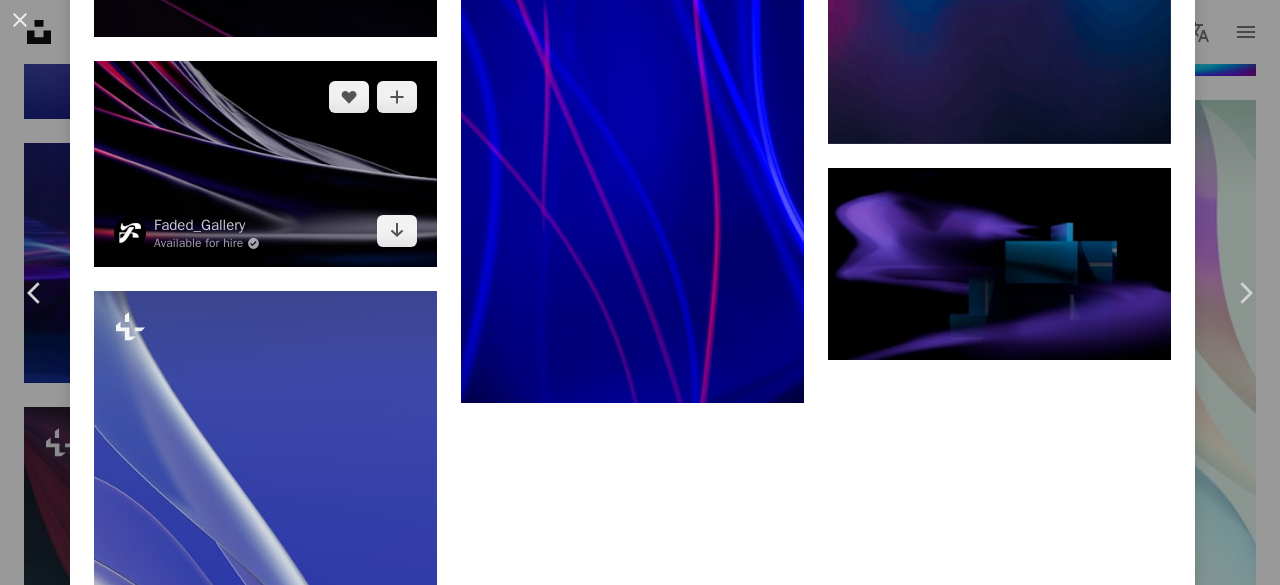 click at bounding box center [265, 164] 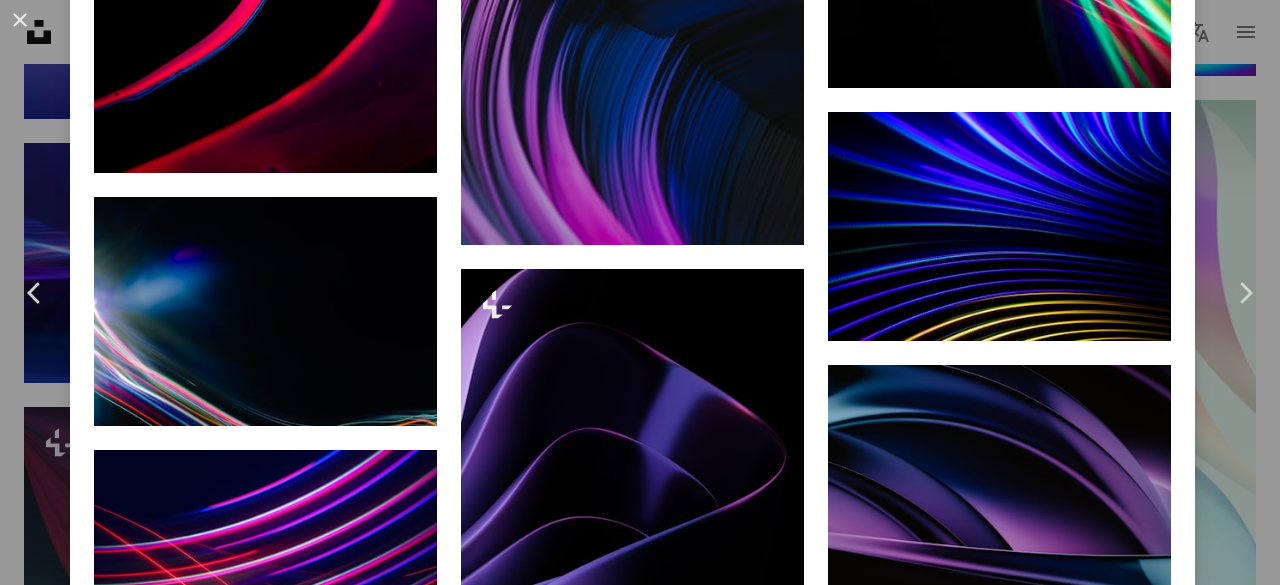 scroll, scrollTop: 0, scrollLeft: 0, axis: both 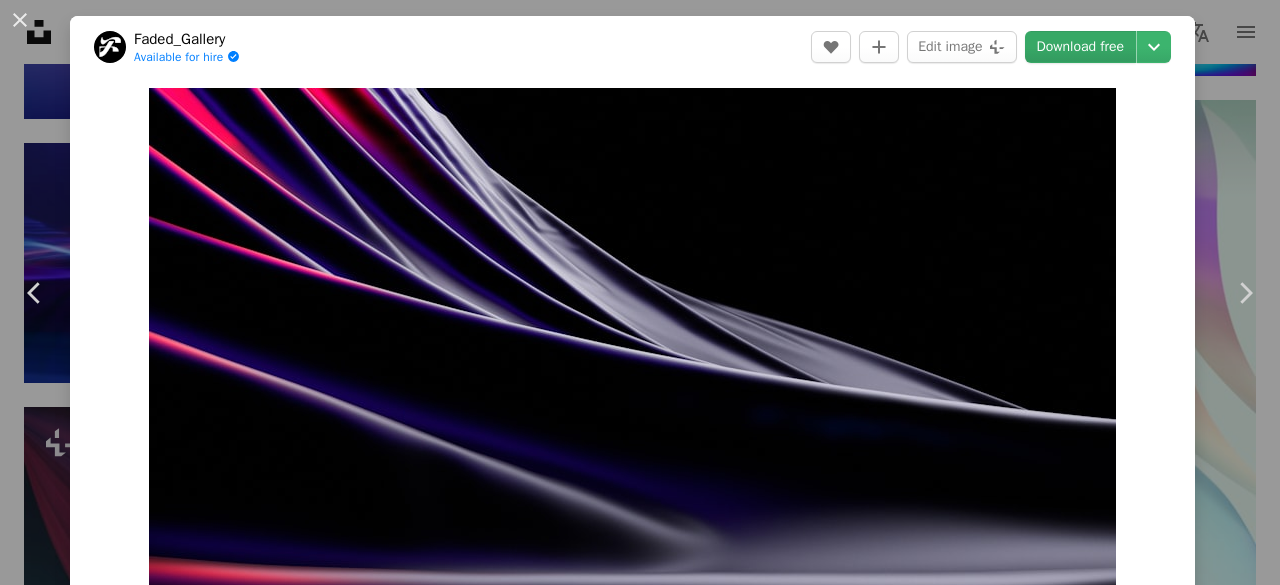 click on "Download free" at bounding box center (1081, 47) 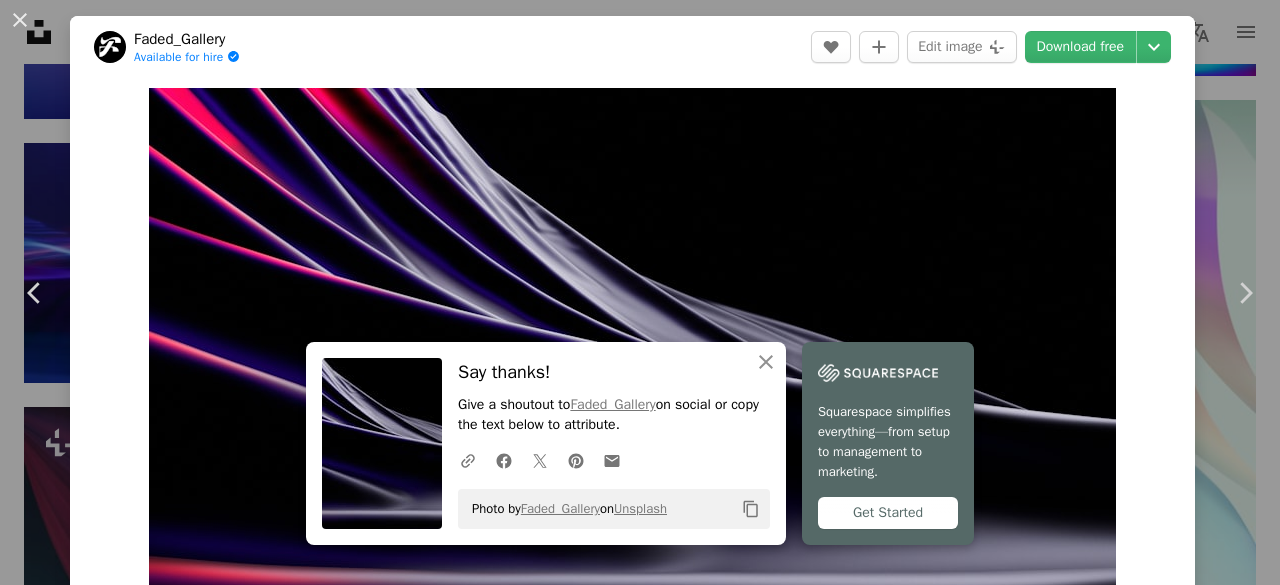 click on "[PSEUDONYM] Available for hire A checkmark inside of a circle A heart A plus sign Edit image   Plus sign for Unsplash+ Download free Chevron down" at bounding box center [632, 47] 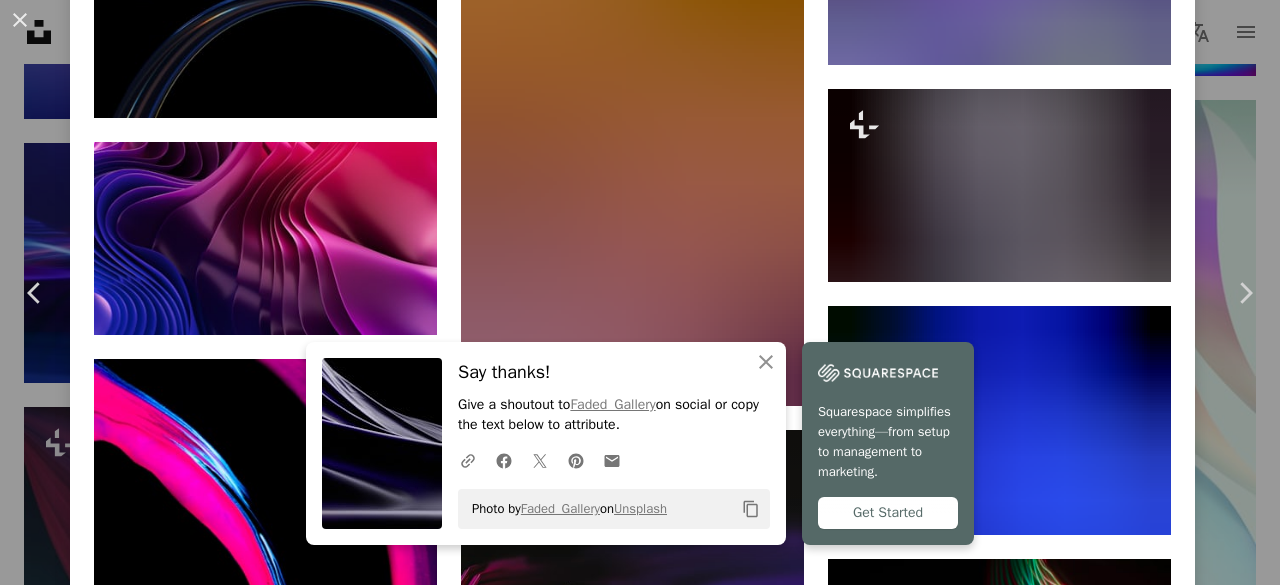 scroll, scrollTop: 2300, scrollLeft: 0, axis: vertical 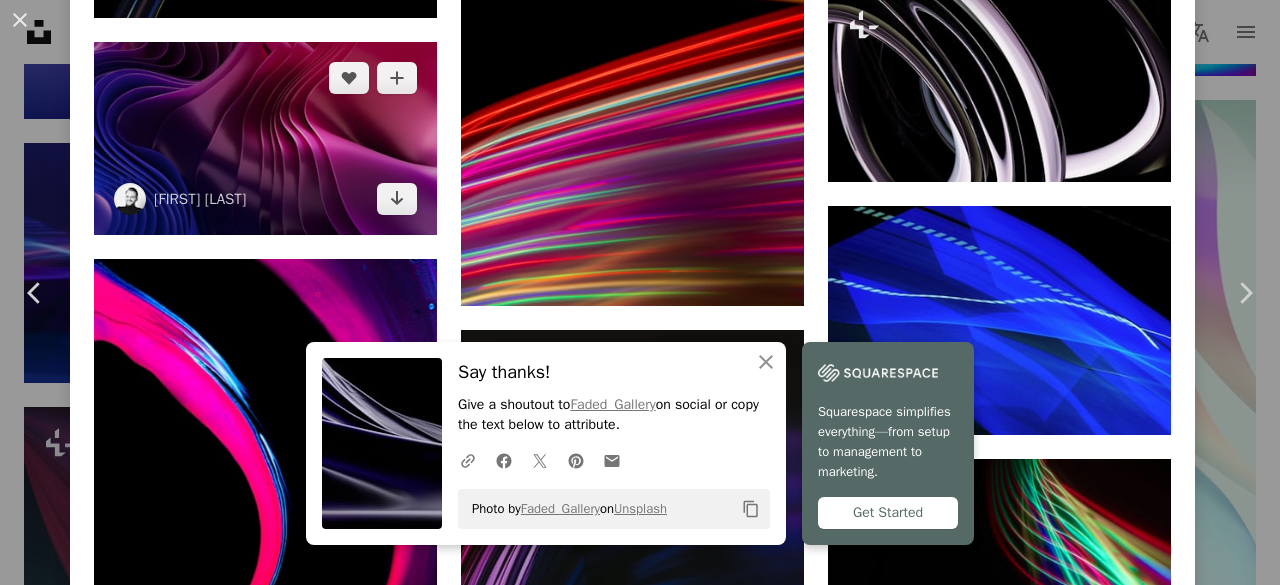 click at bounding box center [265, 138] 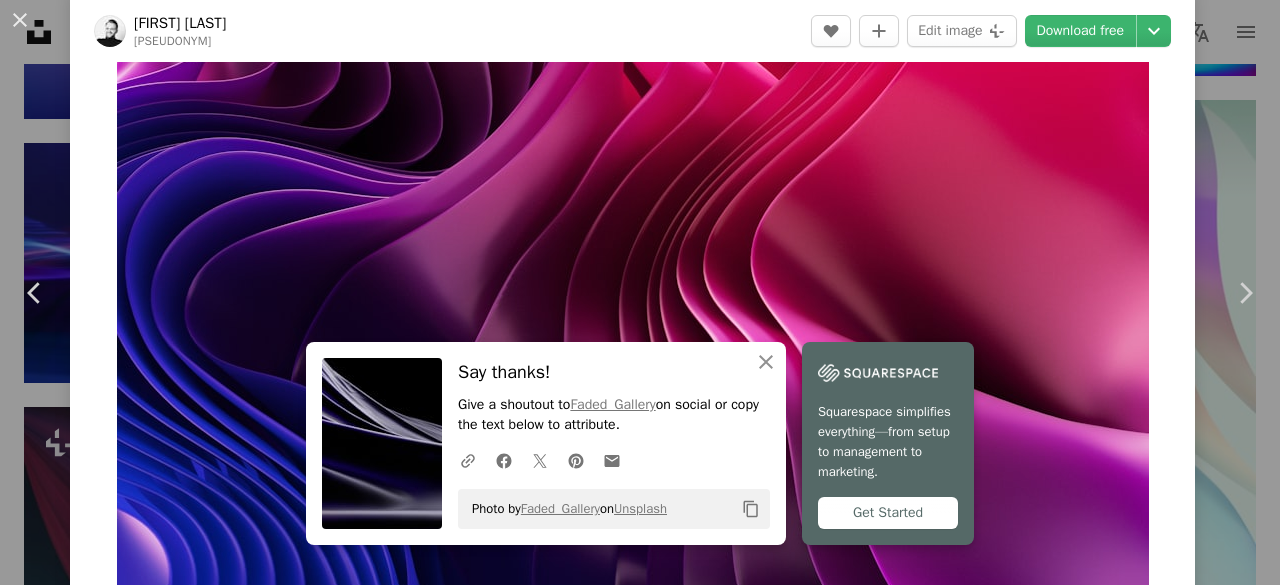 scroll, scrollTop: 0, scrollLeft: 0, axis: both 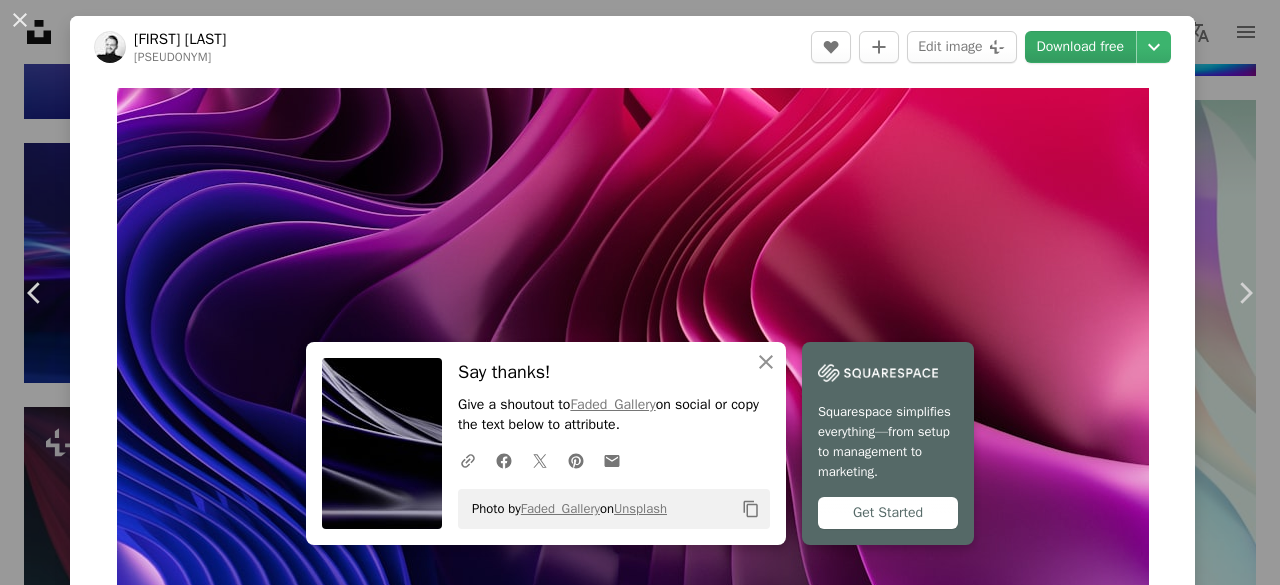 click on "Download free" at bounding box center (1081, 47) 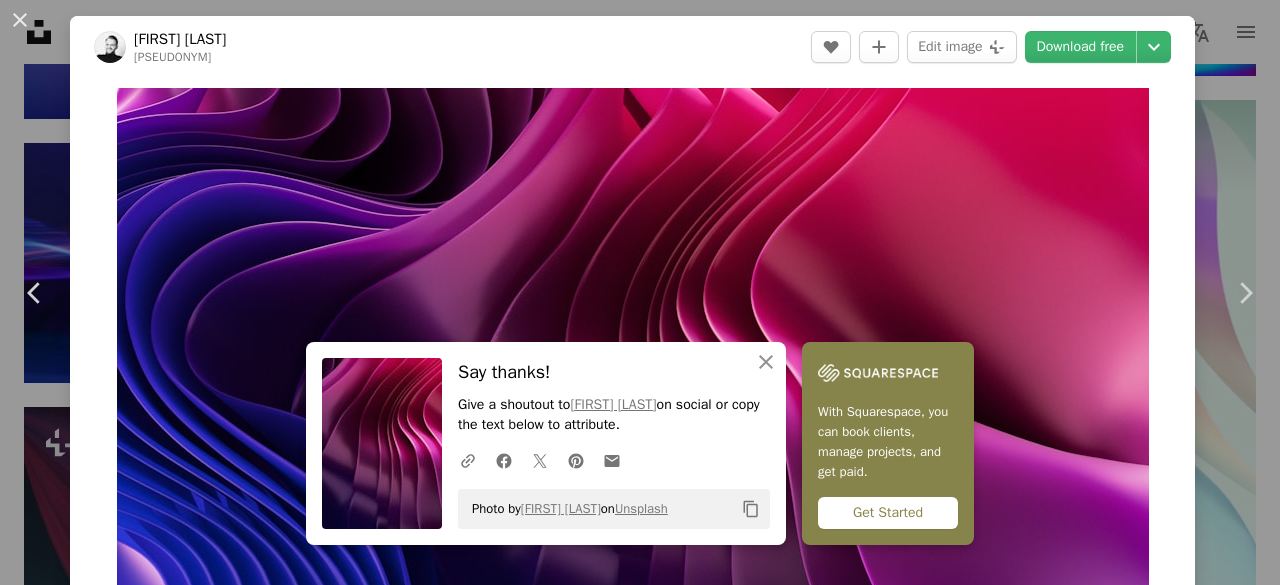 drag, startPoint x: 732, startPoint y: 31, endPoint x: 834, endPoint y: 29, distance: 102.01961 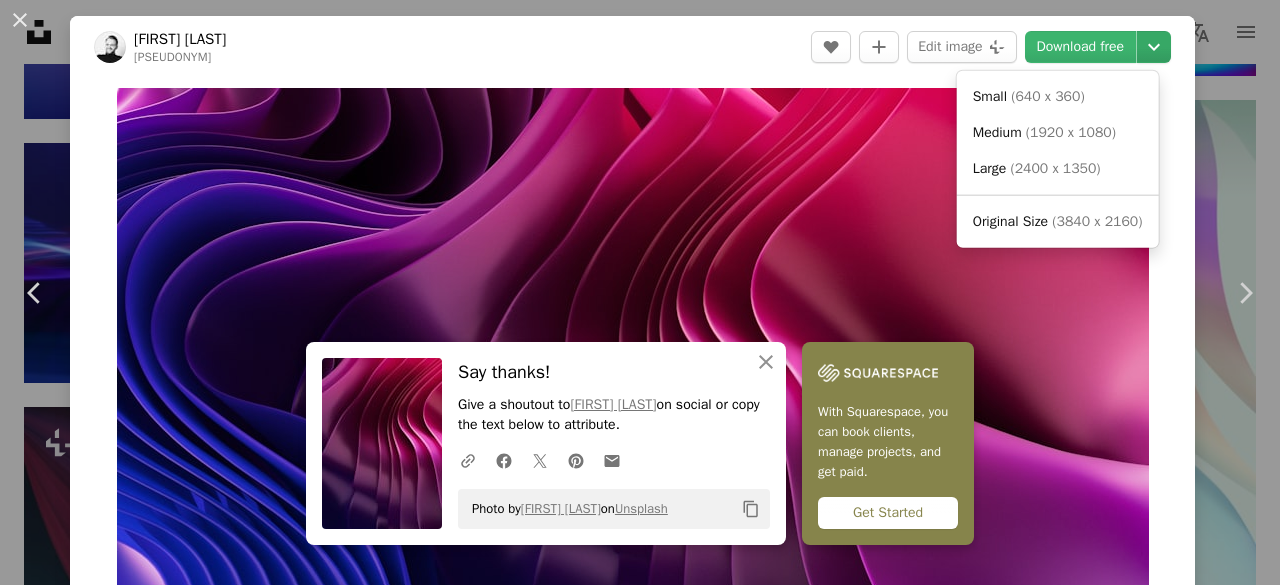 click 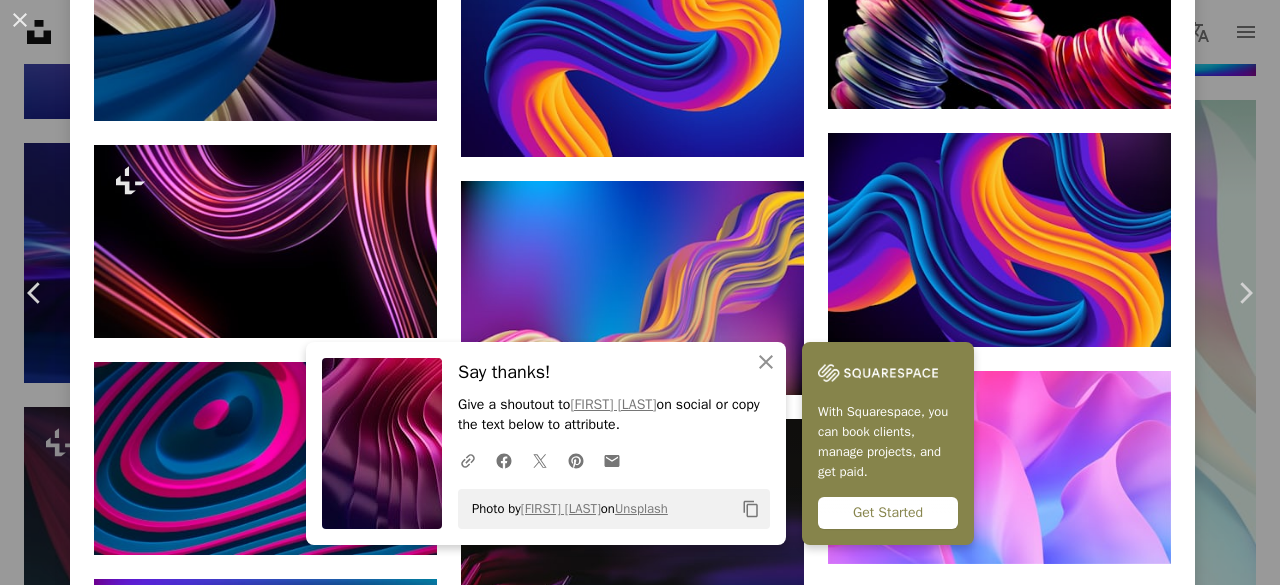 scroll, scrollTop: 1800, scrollLeft: 0, axis: vertical 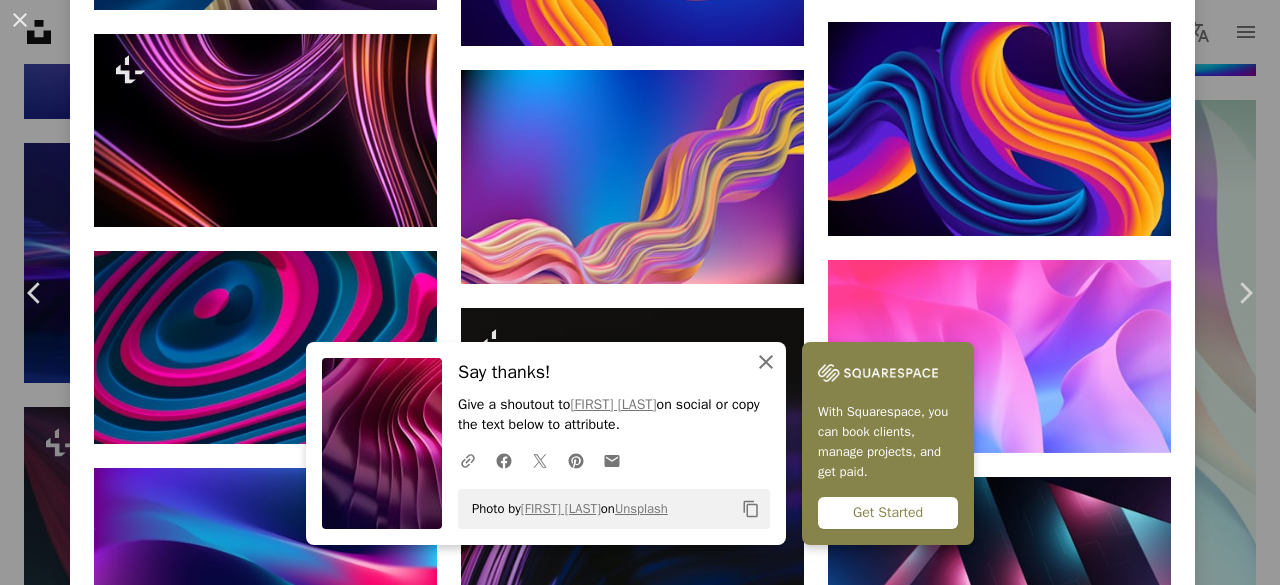 click on "An X shape" 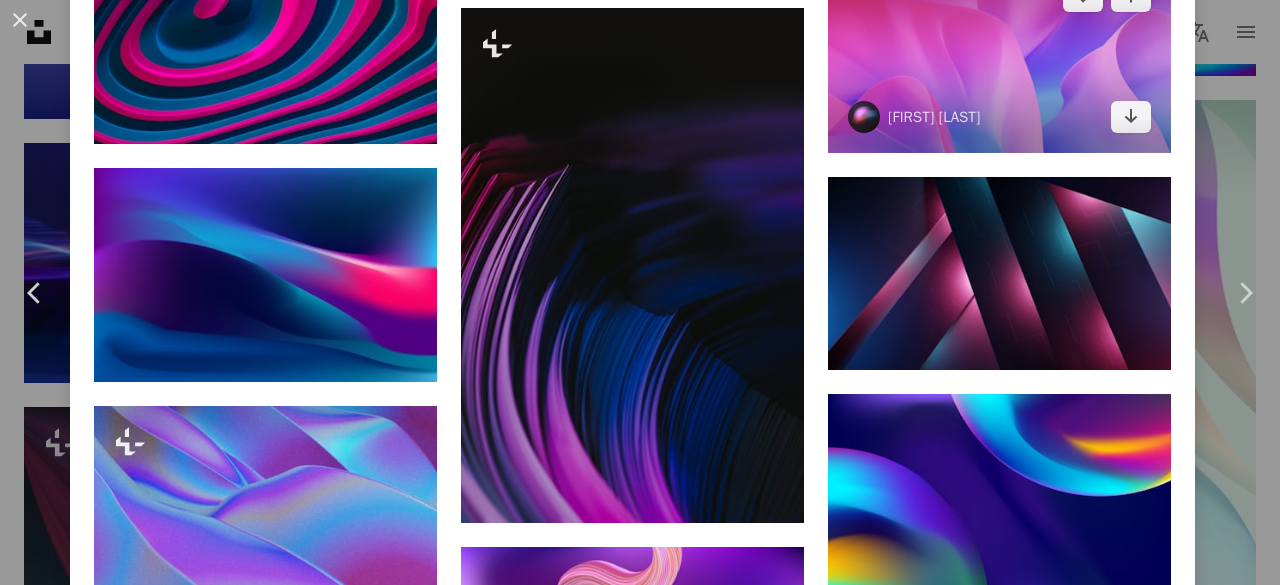 scroll, scrollTop: 2200, scrollLeft: 0, axis: vertical 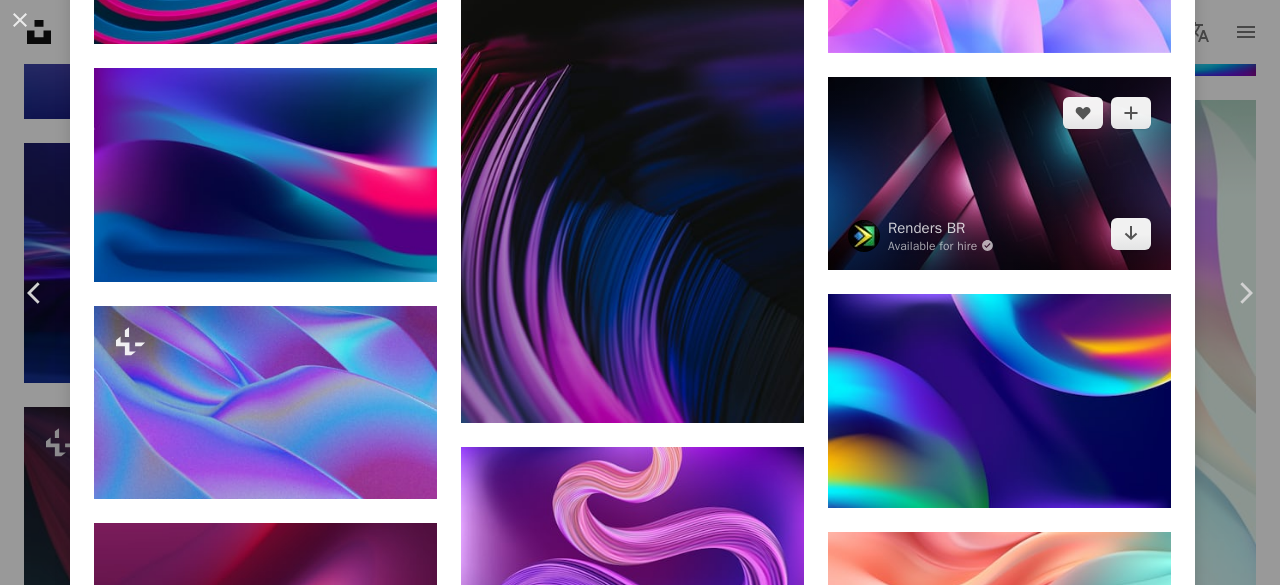 click at bounding box center (999, 173) 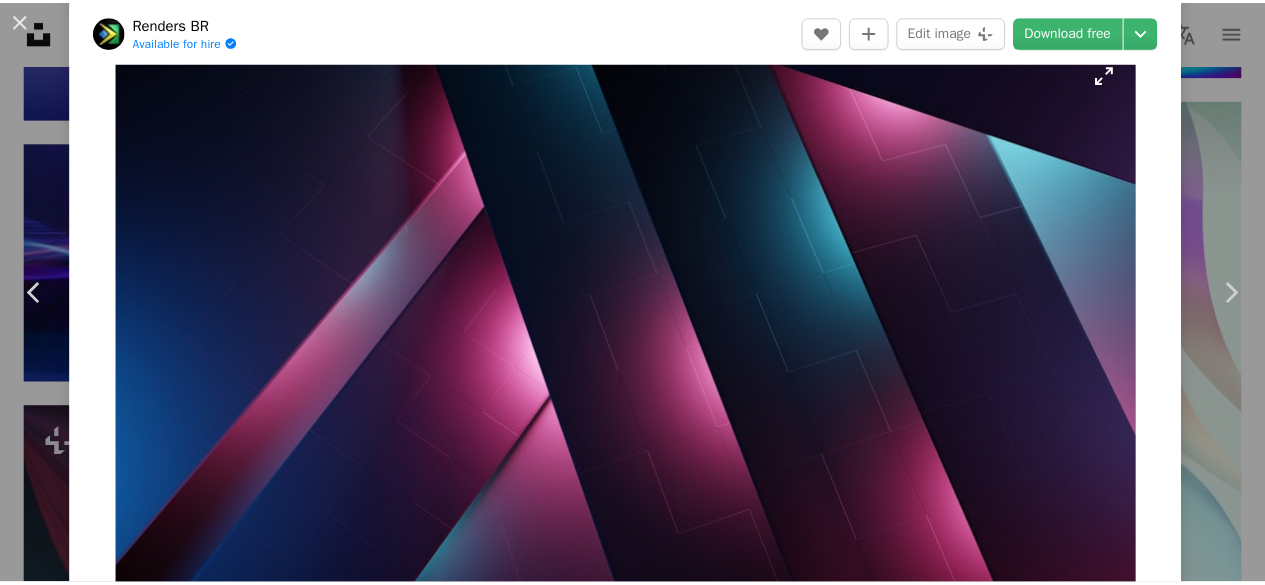 scroll, scrollTop: 0, scrollLeft: 0, axis: both 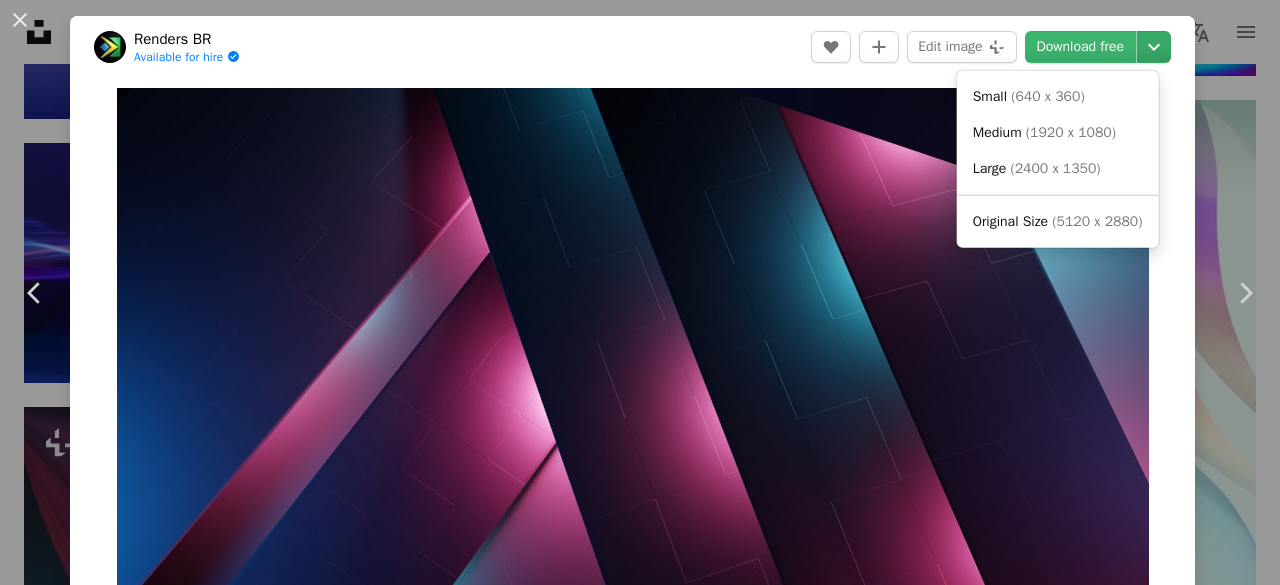 click on "Chevron down" 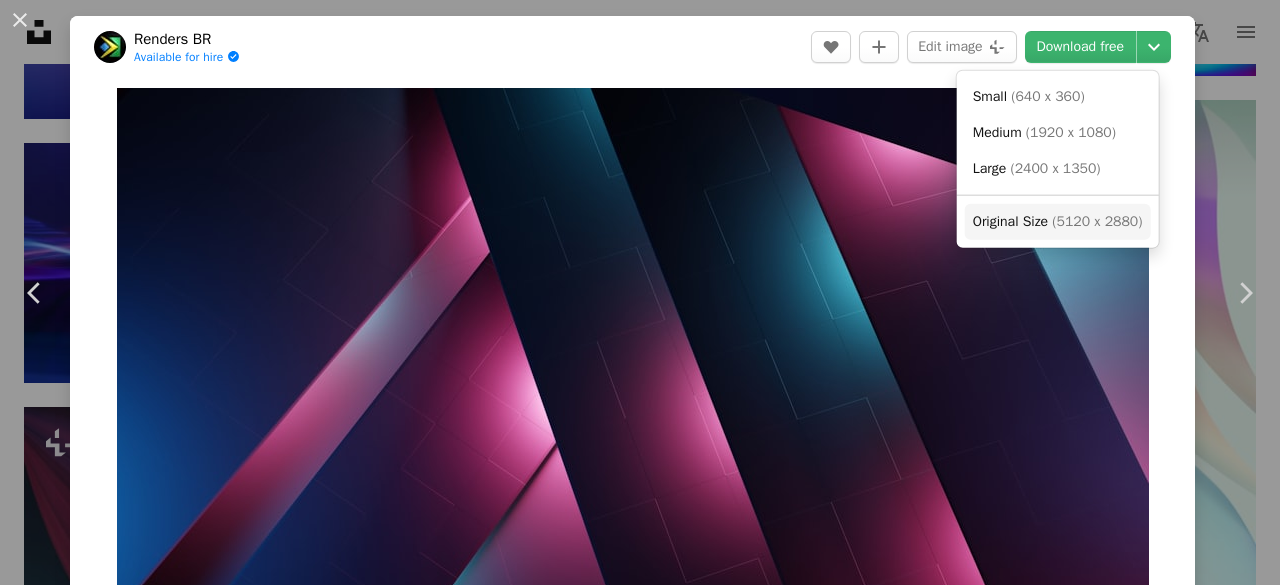 click on "Original Size" at bounding box center [1010, 221] 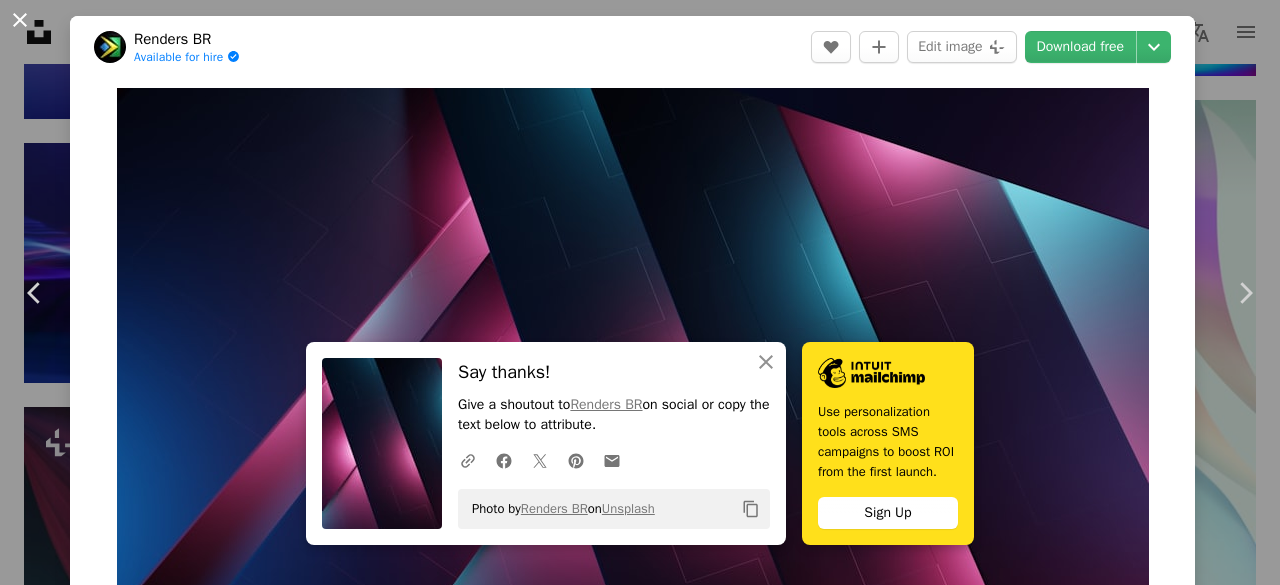 click on "An X shape" at bounding box center [20, 20] 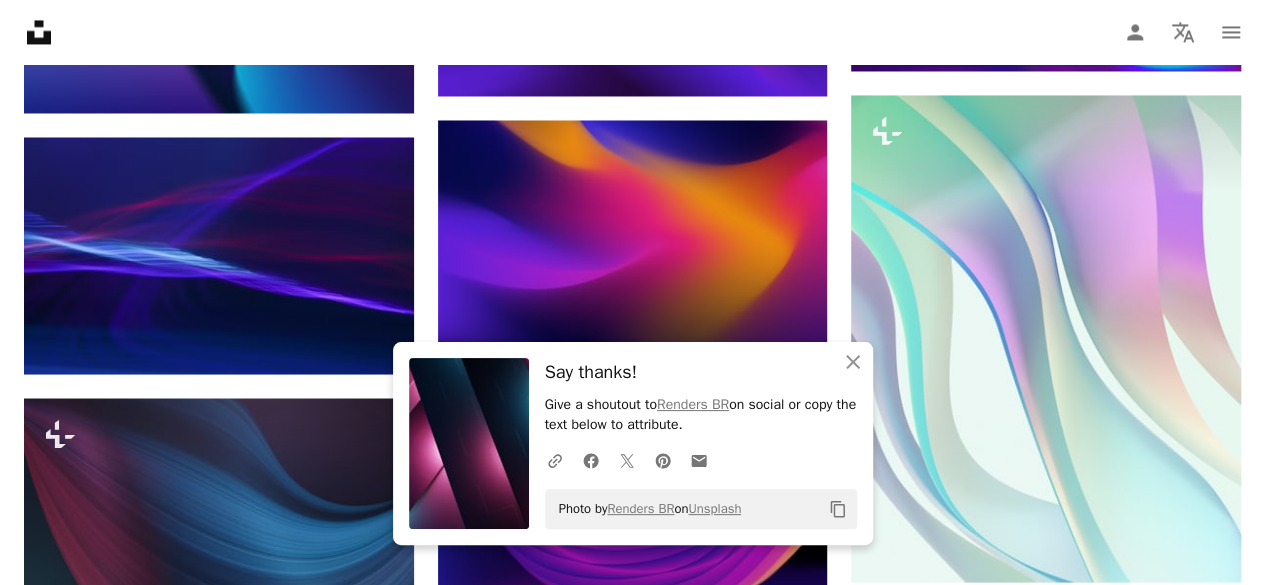 scroll, scrollTop: 1900, scrollLeft: 0, axis: vertical 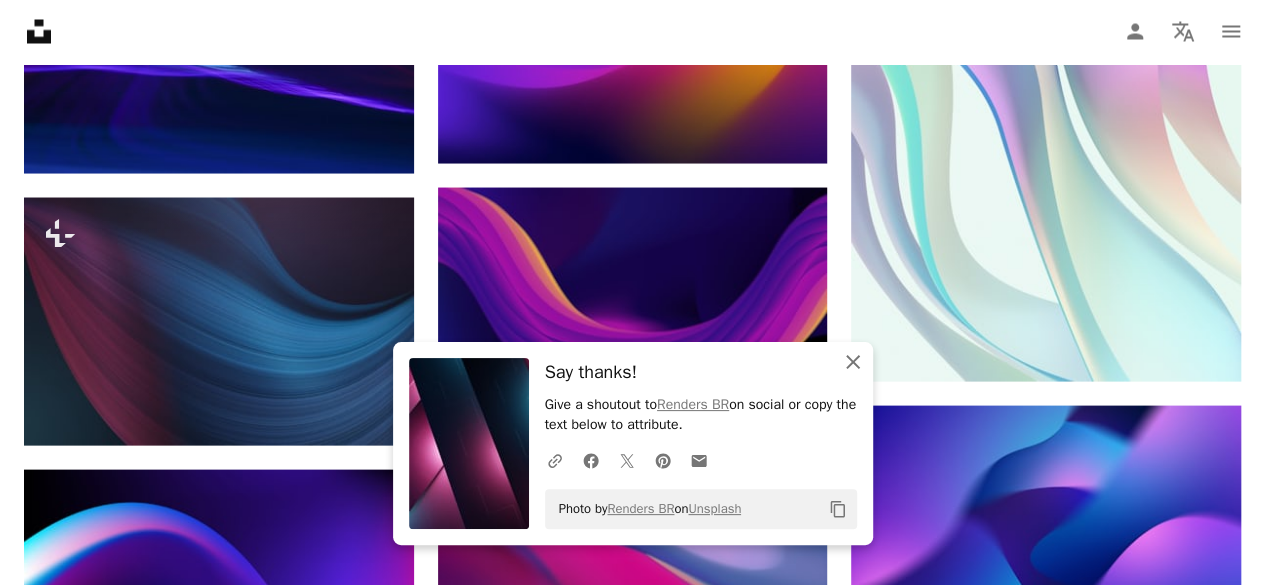 click on "An X shape" 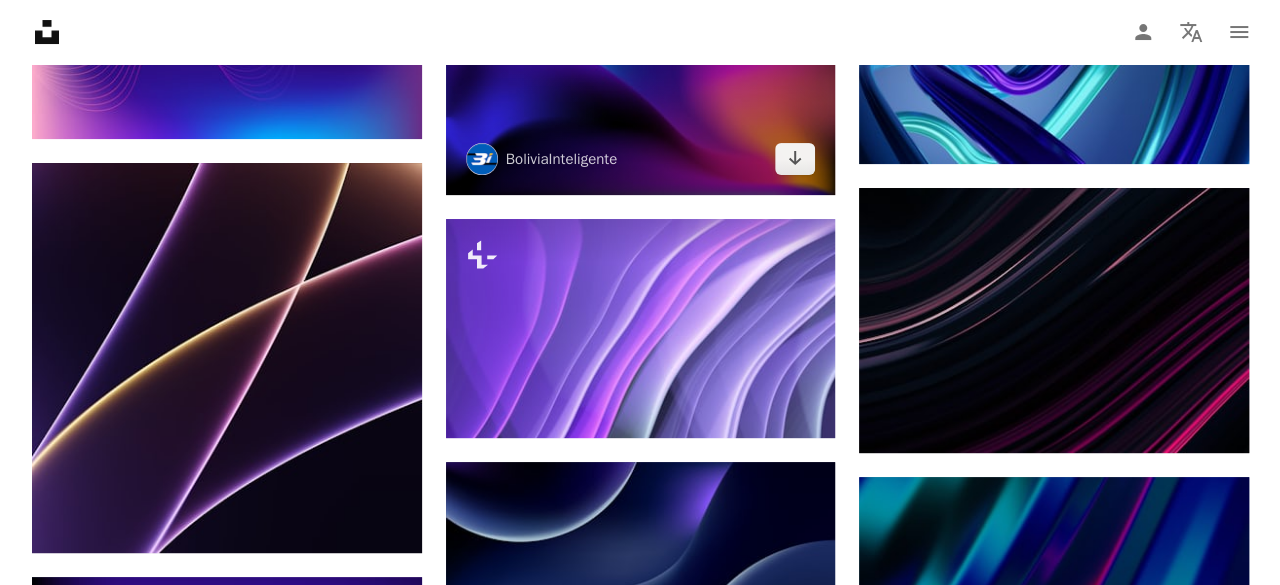 scroll, scrollTop: 4000, scrollLeft: 0, axis: vertical 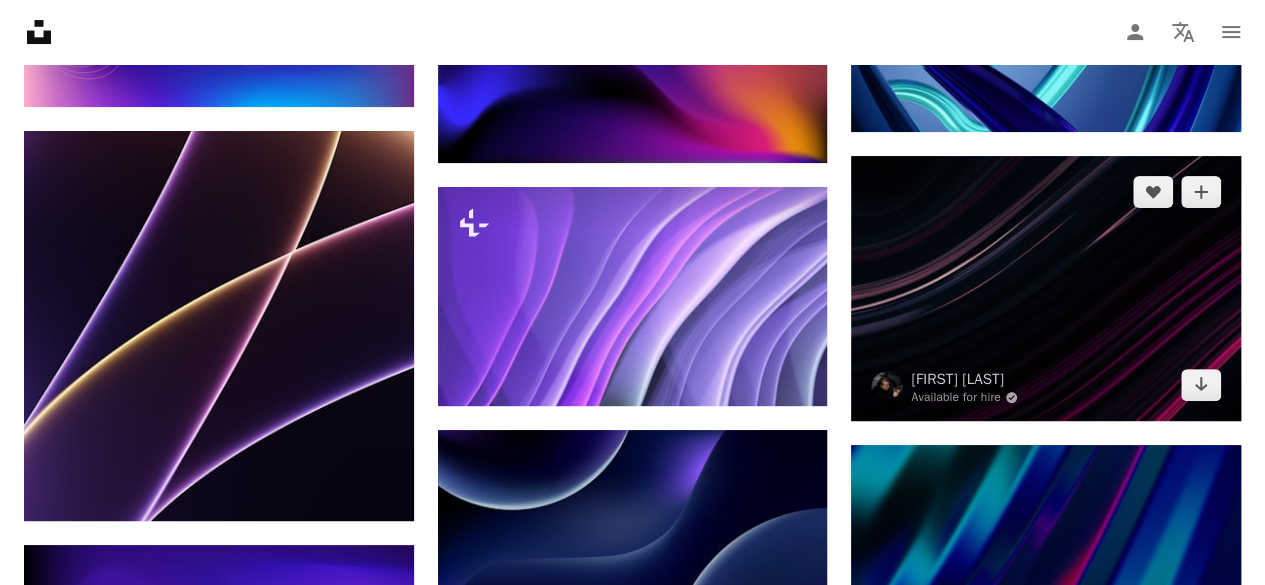 click at bounding box center [1046, 288] 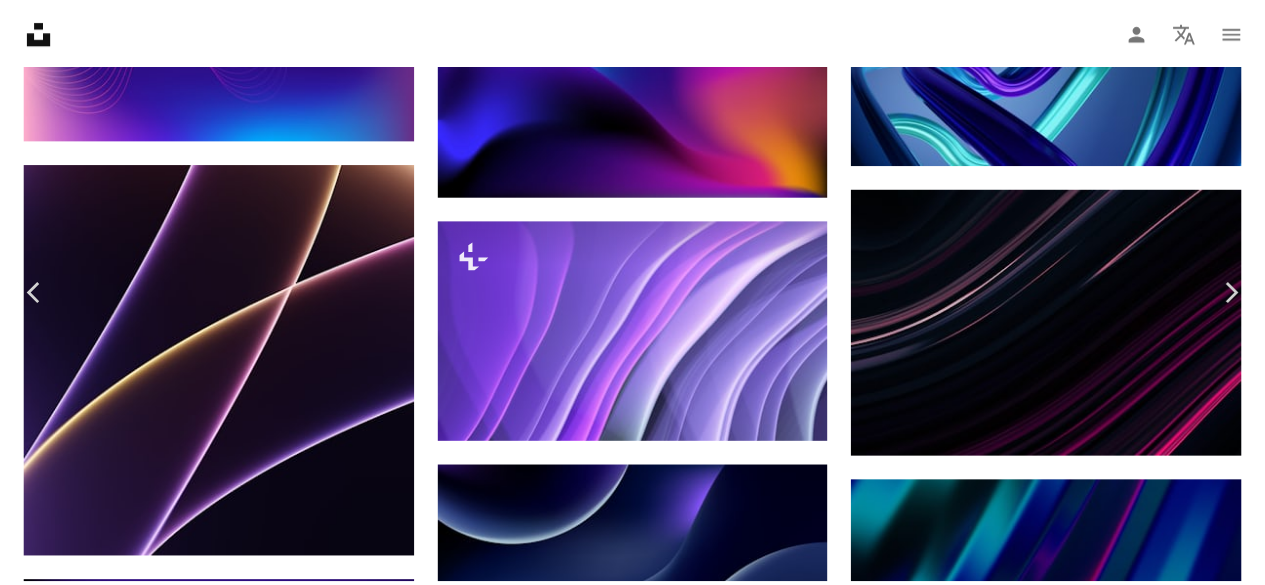 scroll, scrollTop: 100, scrollLeft: 0, axis: vertical 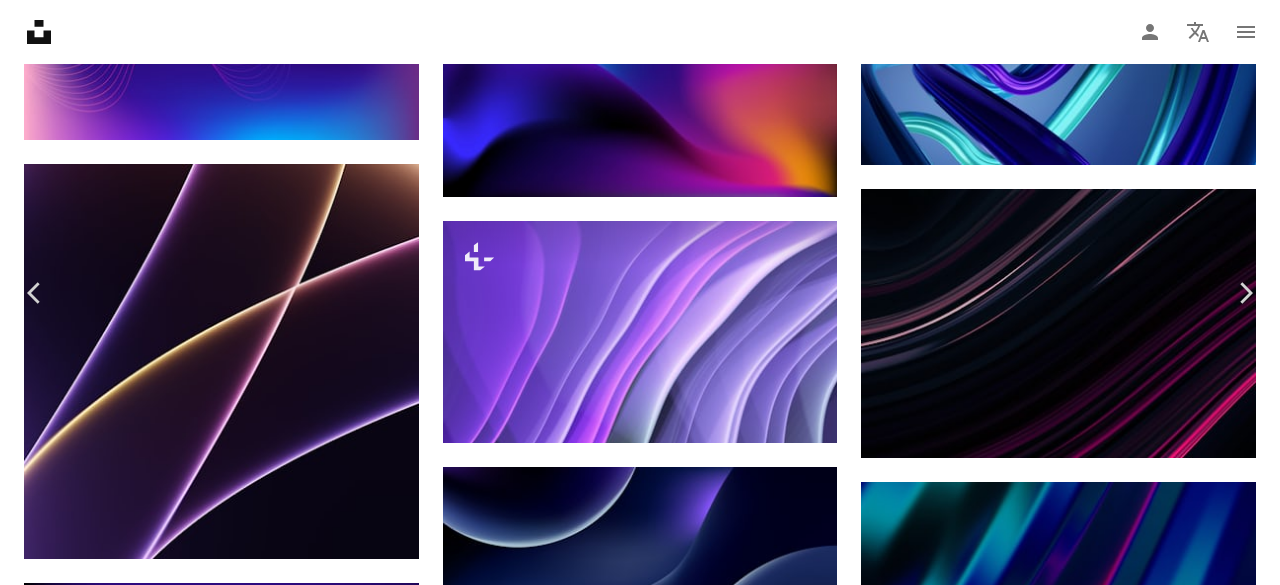 click on "Chevron down" 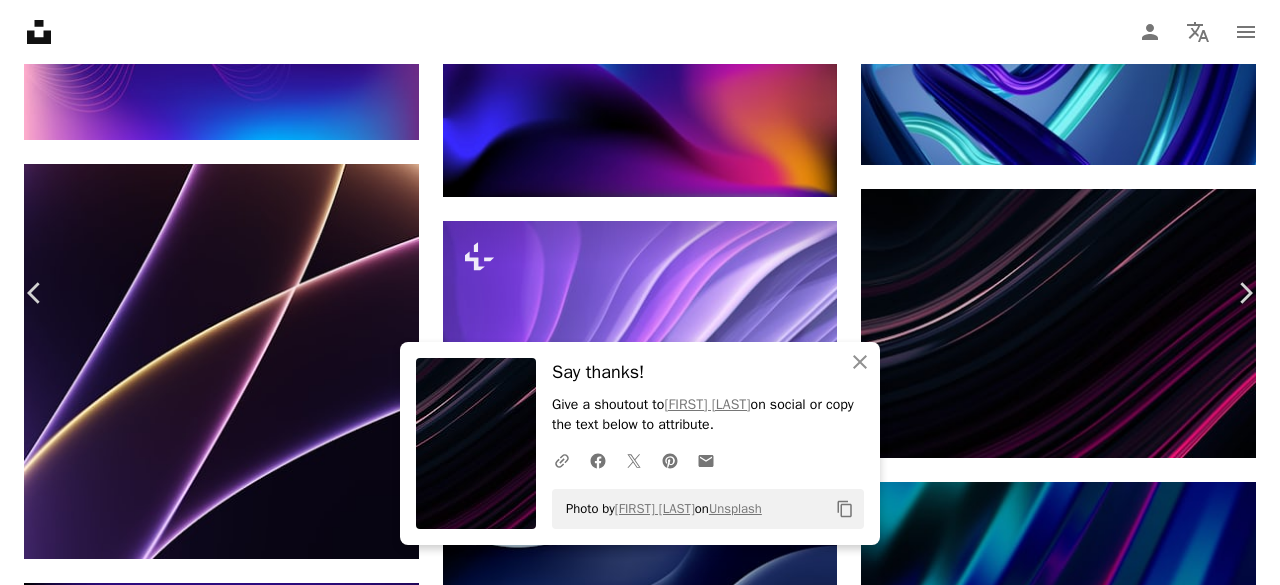 click on "An X shape" at bounding box center (20, 20) 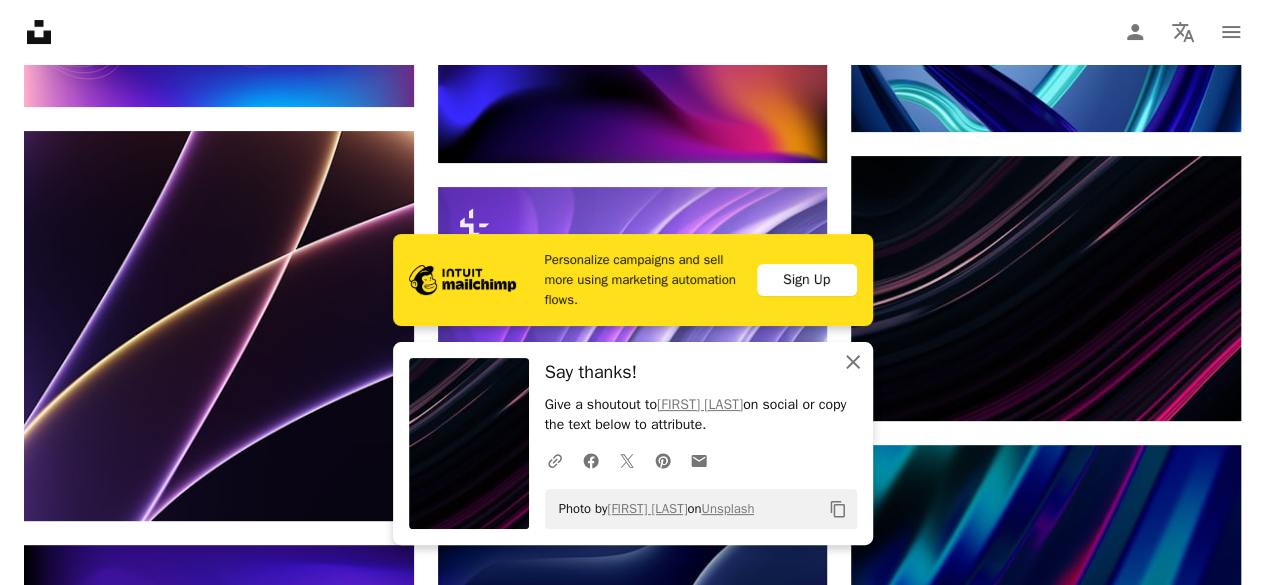 drag, startPoint x: 856, startPoint y: 372, endPoint x: 858, endPoint y: 360, distance: 12.165525 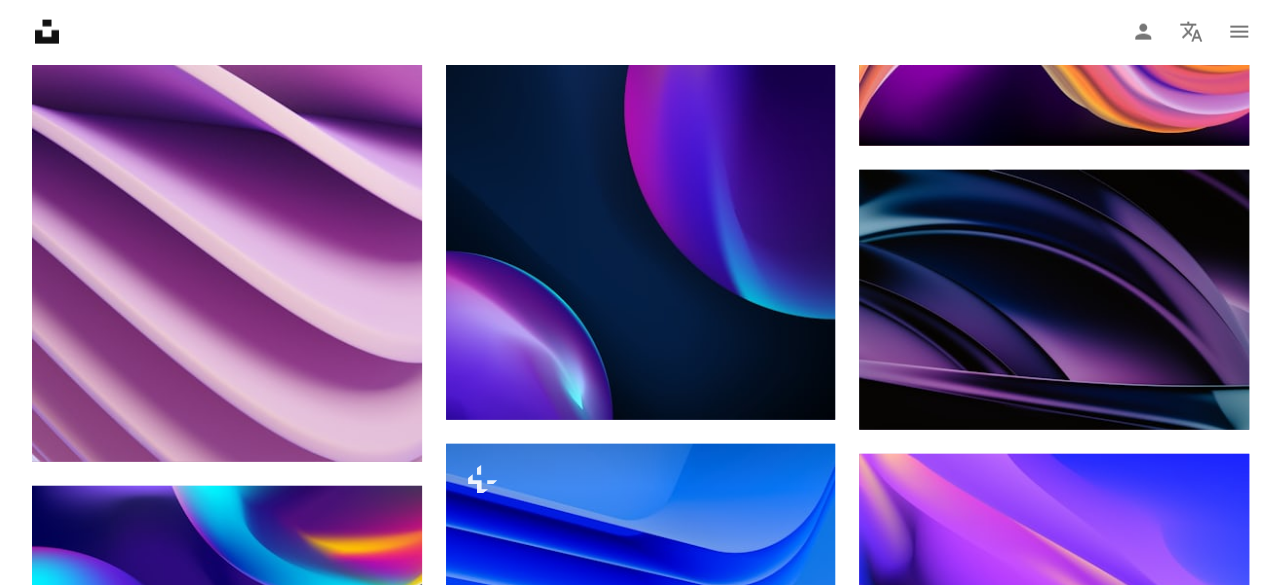 scroll, scrollTop: 6200, scrollLeft: 0, axis: vertical 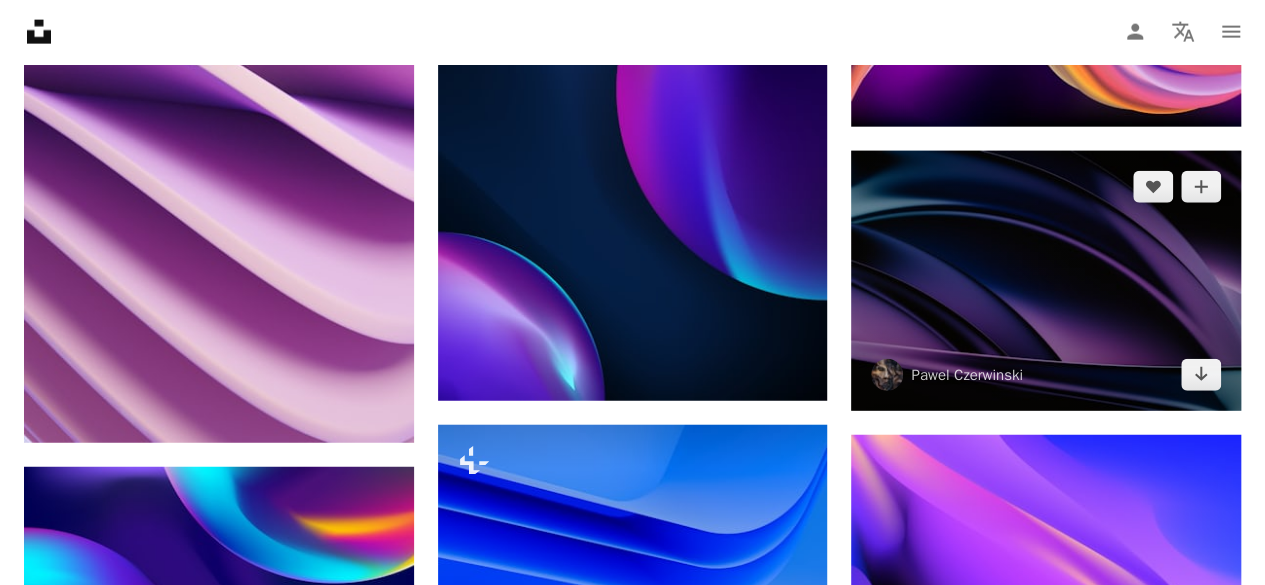 click at bounding box center [1046, 281] 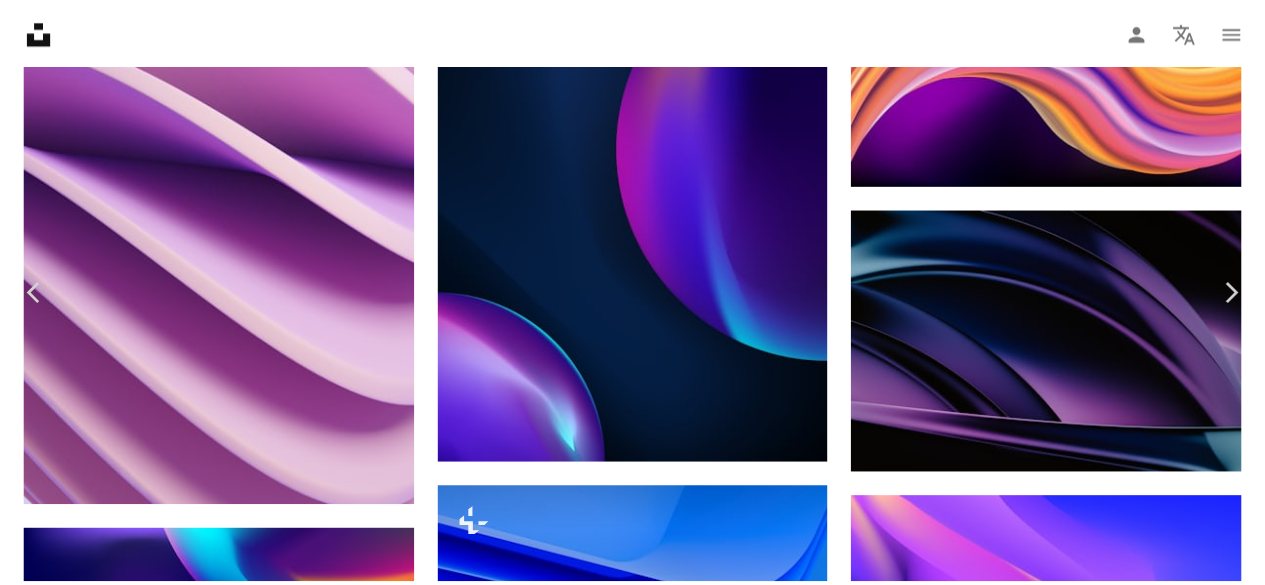 scroll, scrollTop: 0, scrollLeft: 0, axis: both 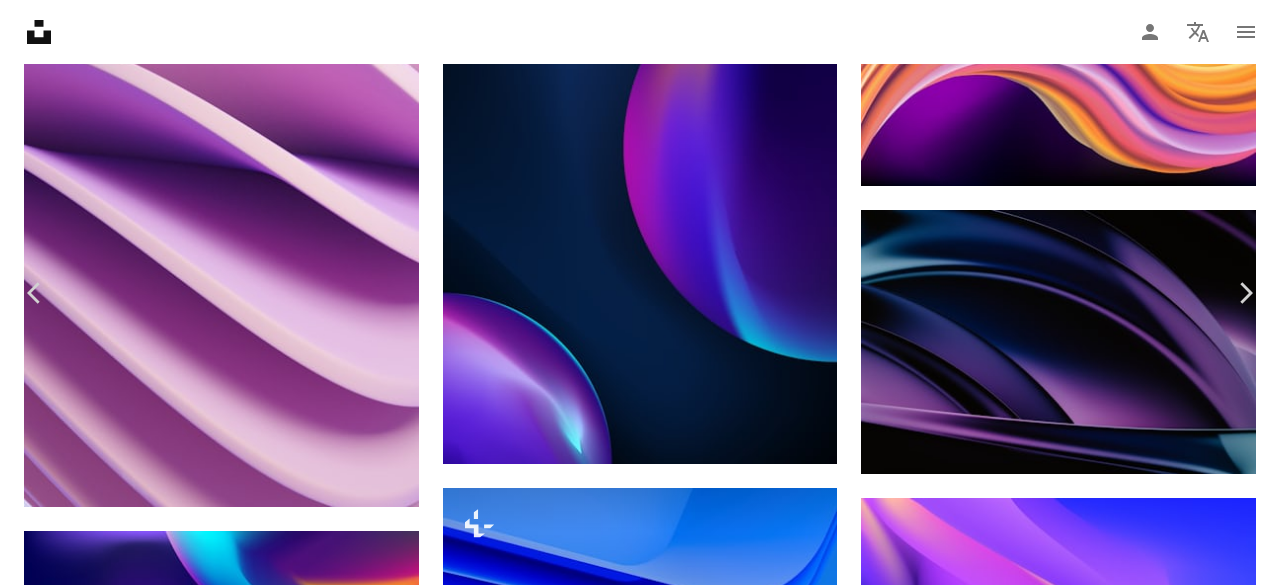 click 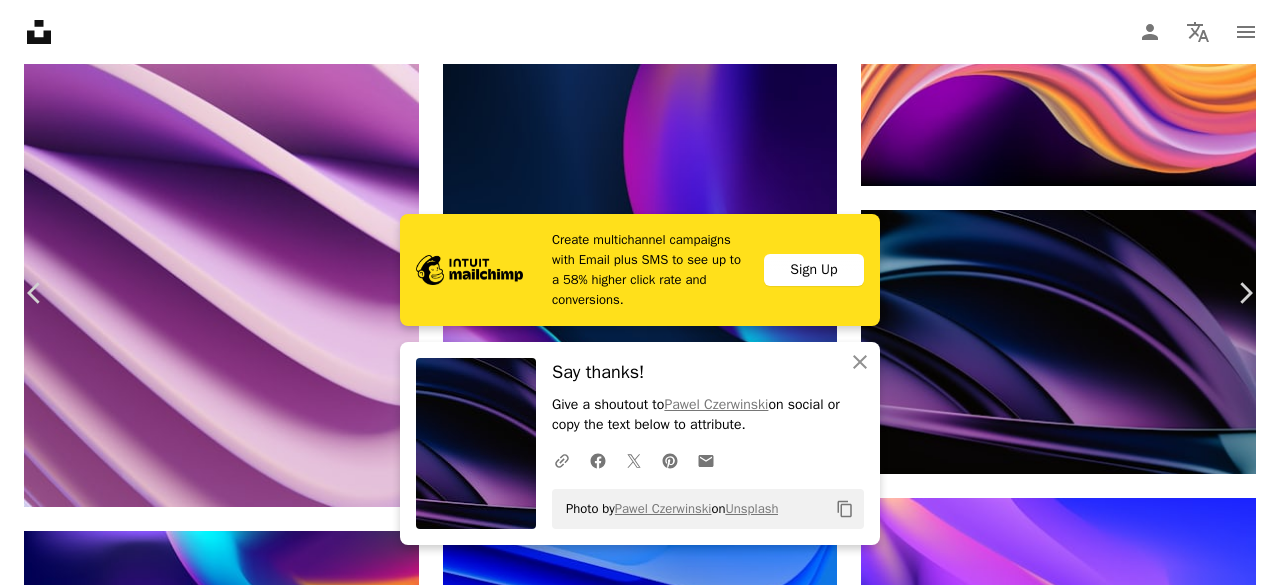 click on "Chevron down" 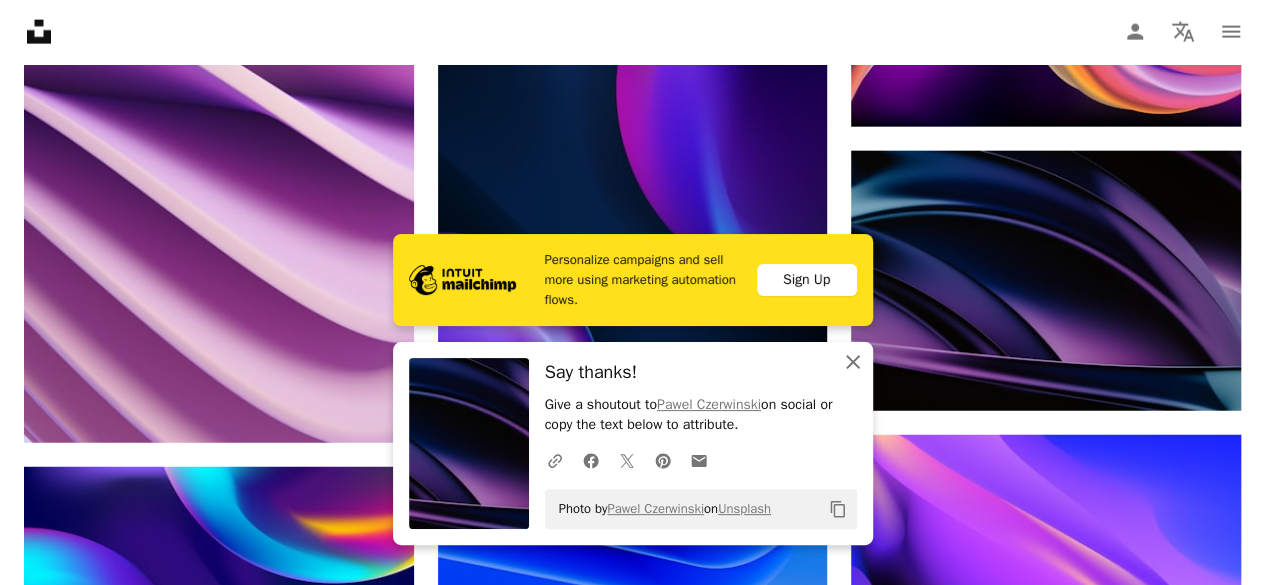 click on "An X shape" 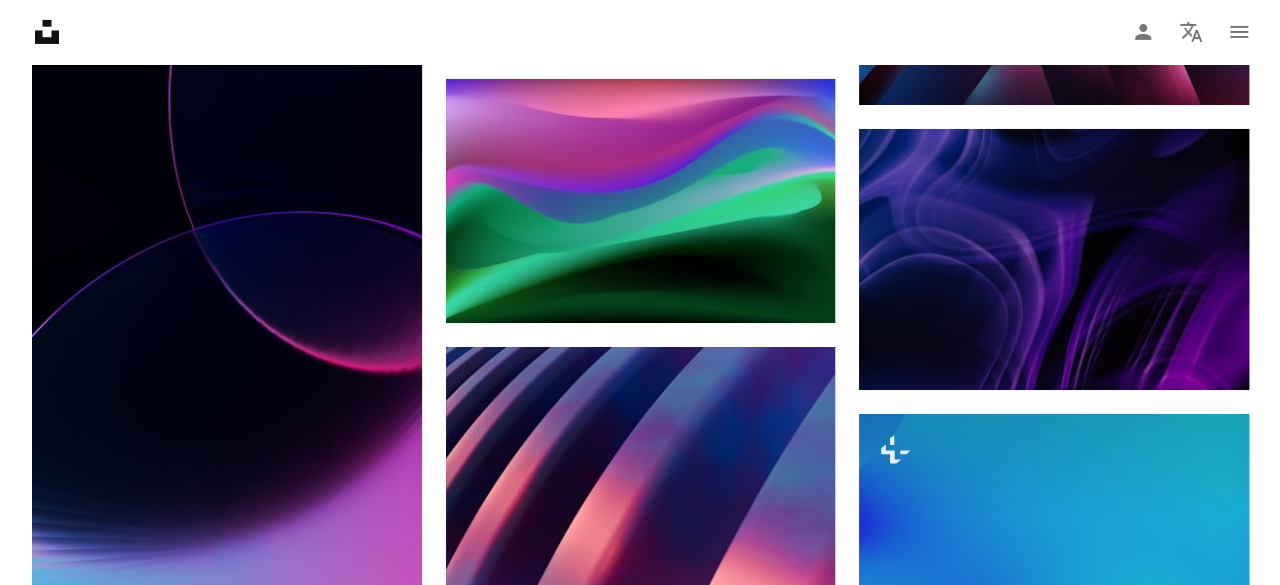 scroll, scrollTop: 6900, scrollLeft: 0, axis: vertical 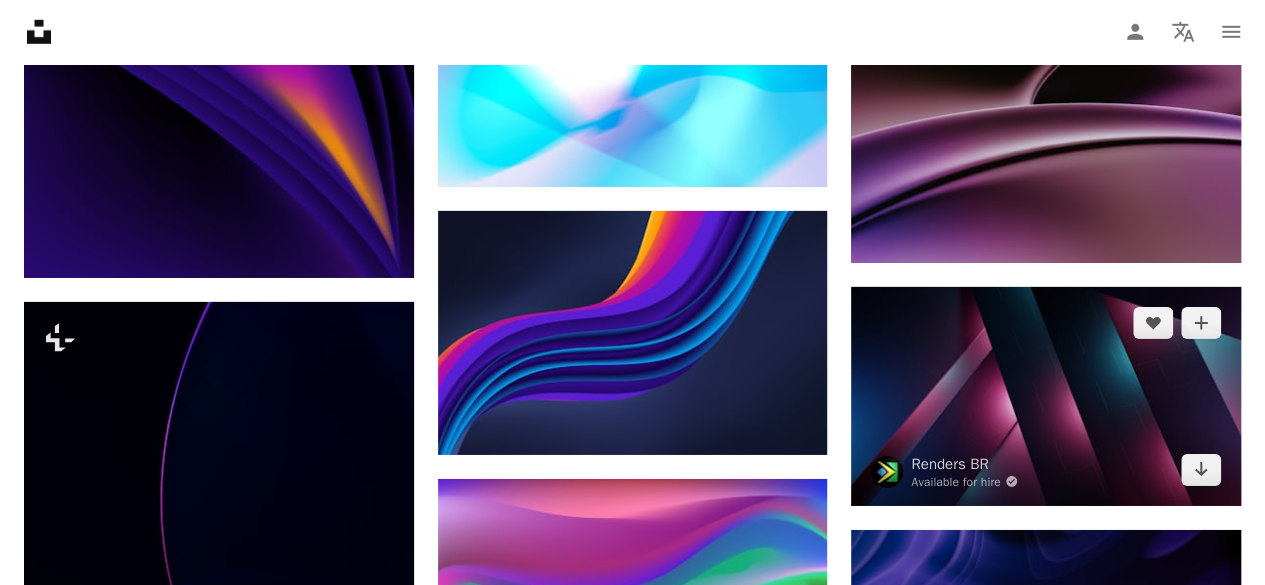 click at bounding box center [1046, 396] 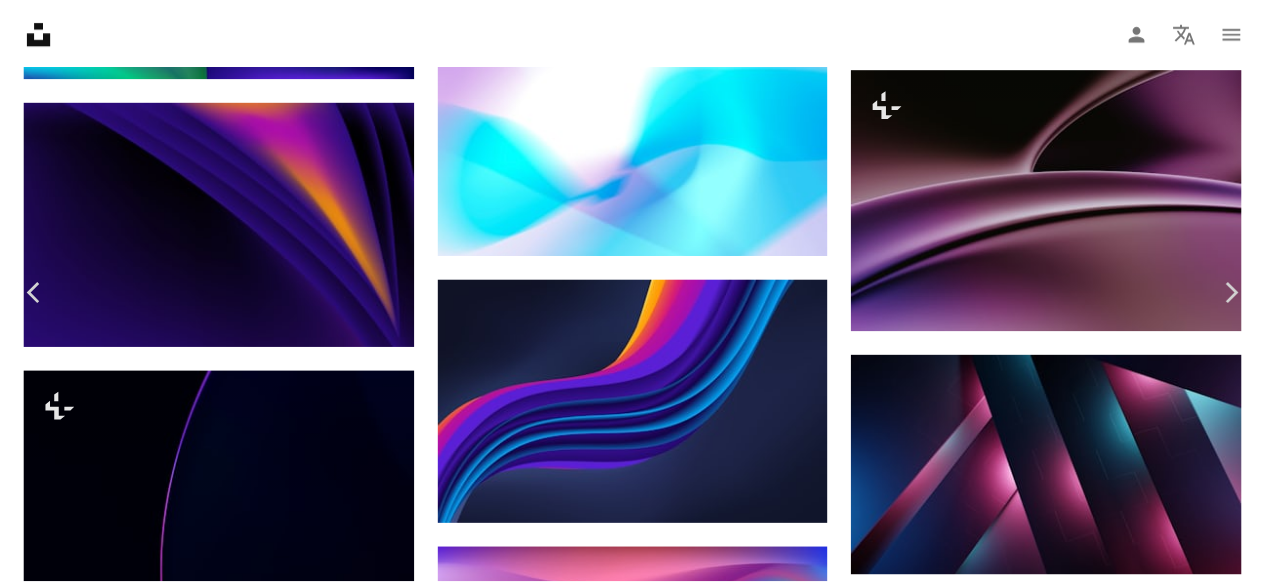 scroll, scrollTop: 0, scrollLeft: 0, axis: both 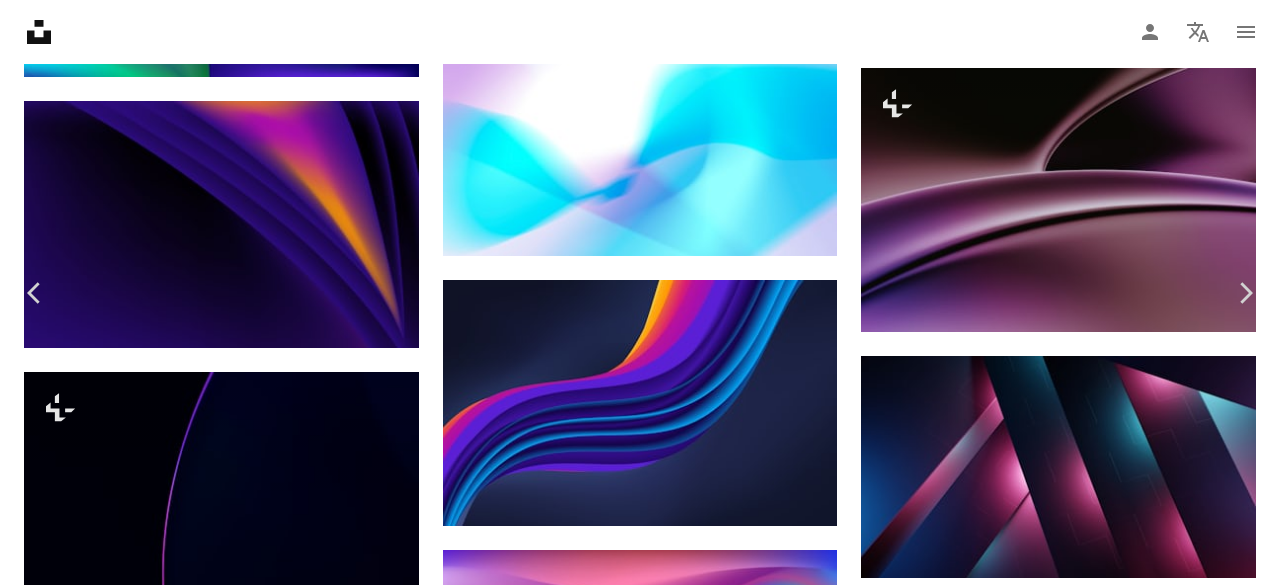 click on "Chevron down" 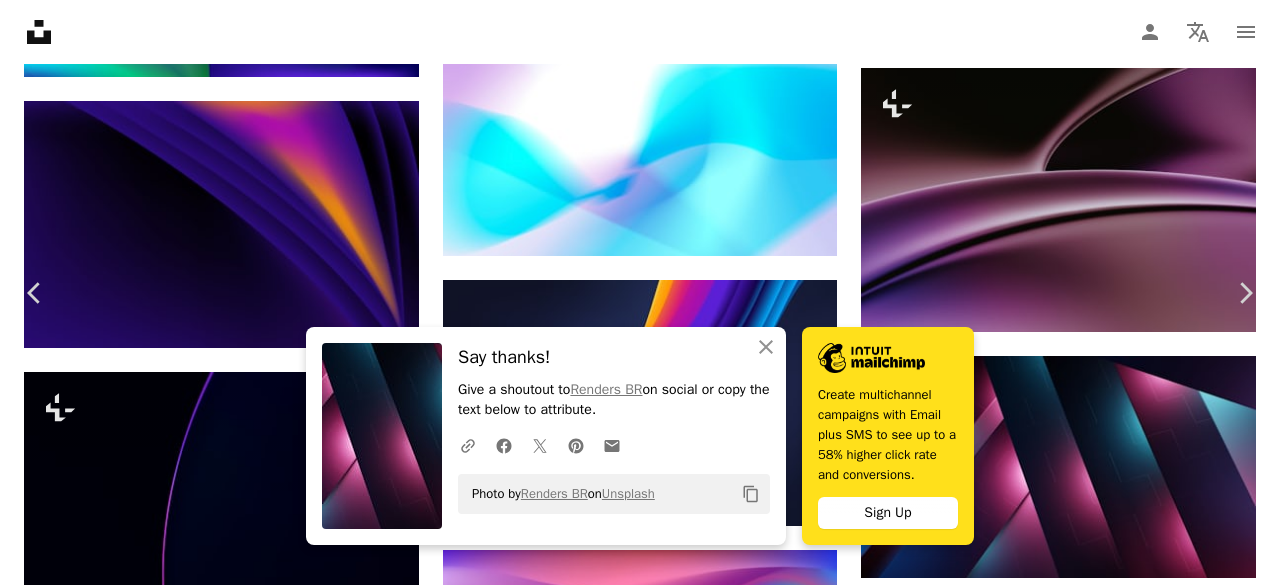 click on "An X shape" at bounding box center [20, 20] 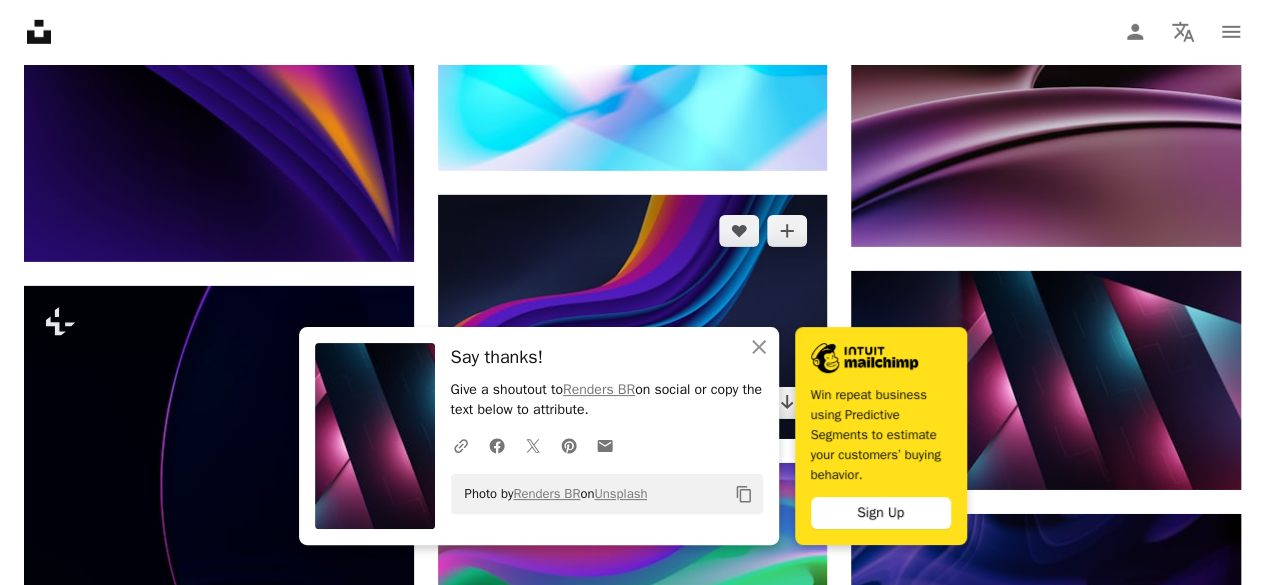 scroll, scrollTop: 7200, scrollLeft: 0, axis: vertical 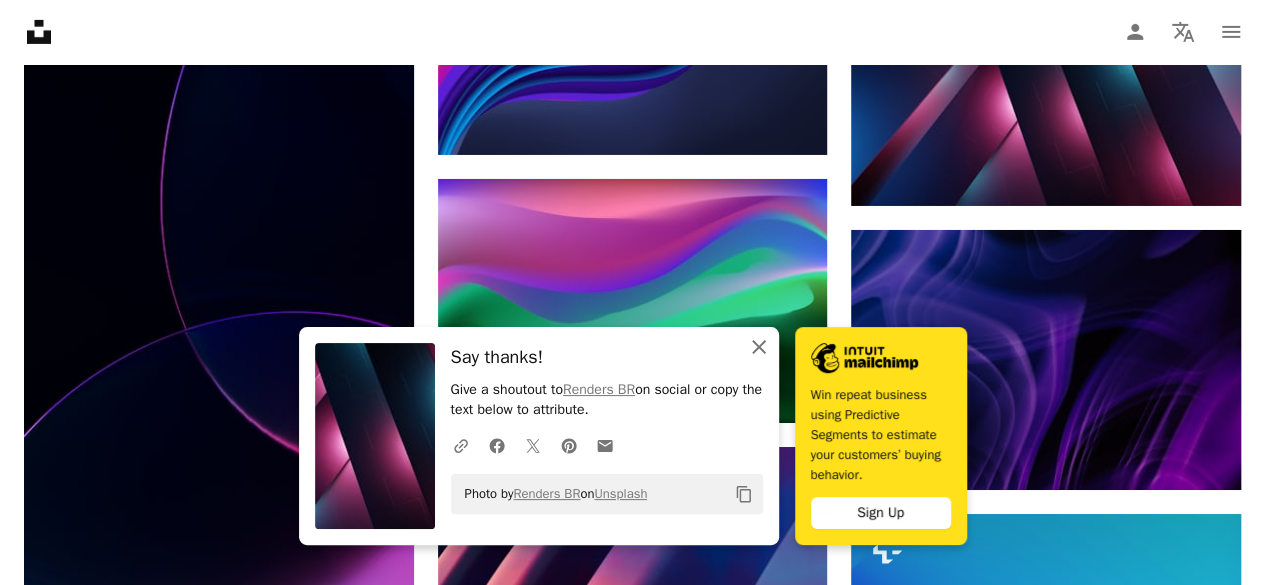 click on "An X shape" 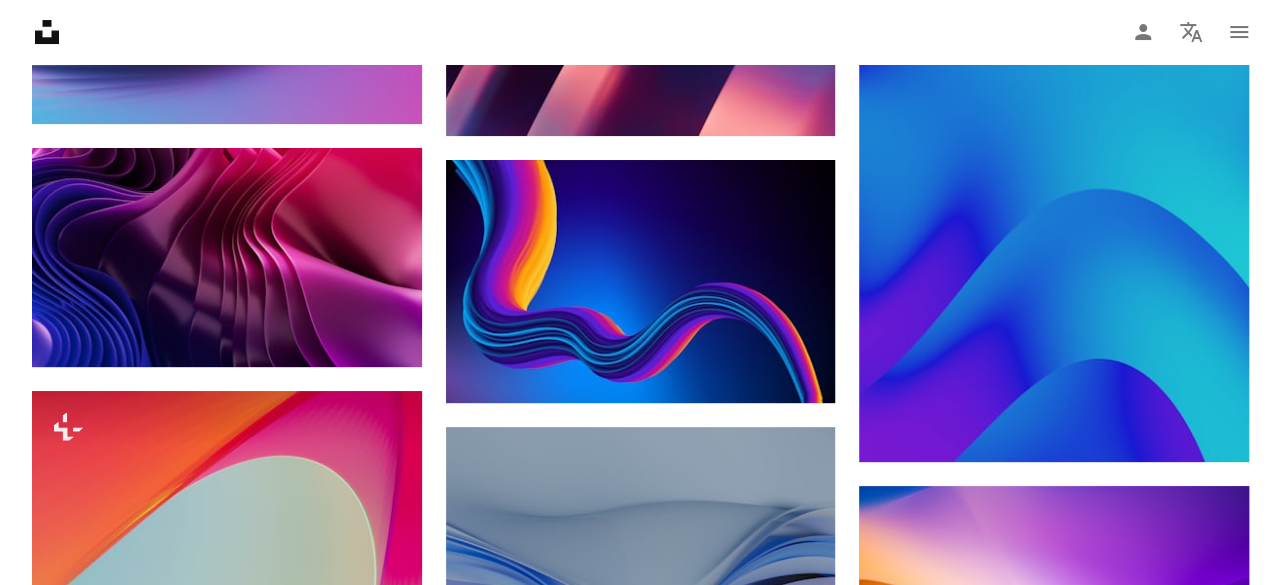 scroll, scrollTop: 7800, scrollLeft: 0, axis: vertical 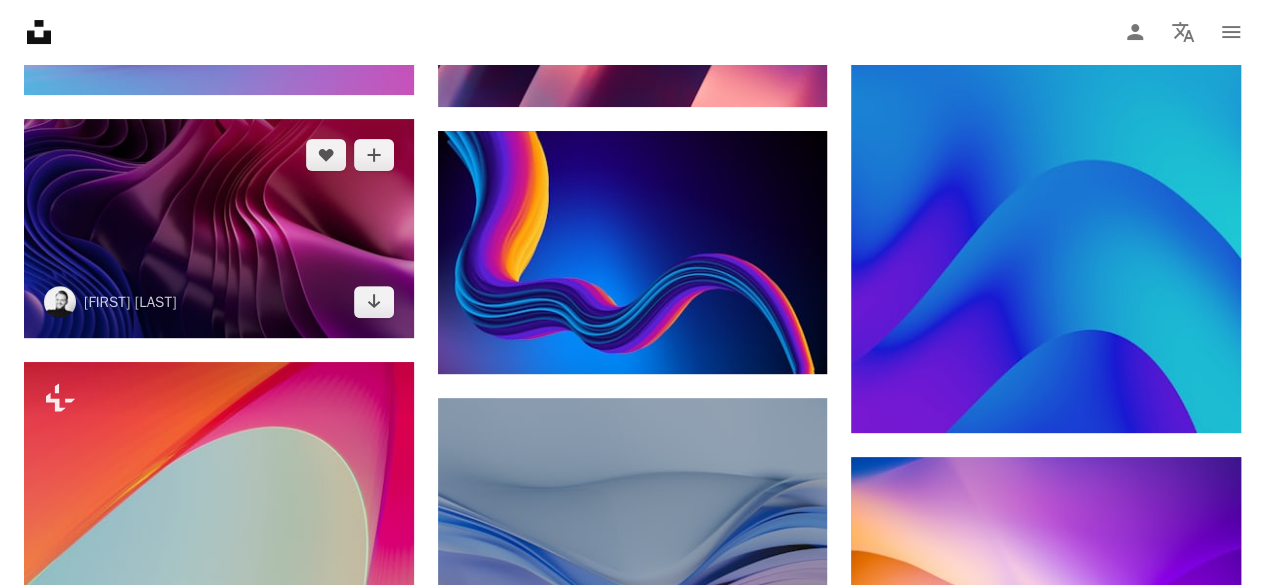 click at bounding box center [219, 228] 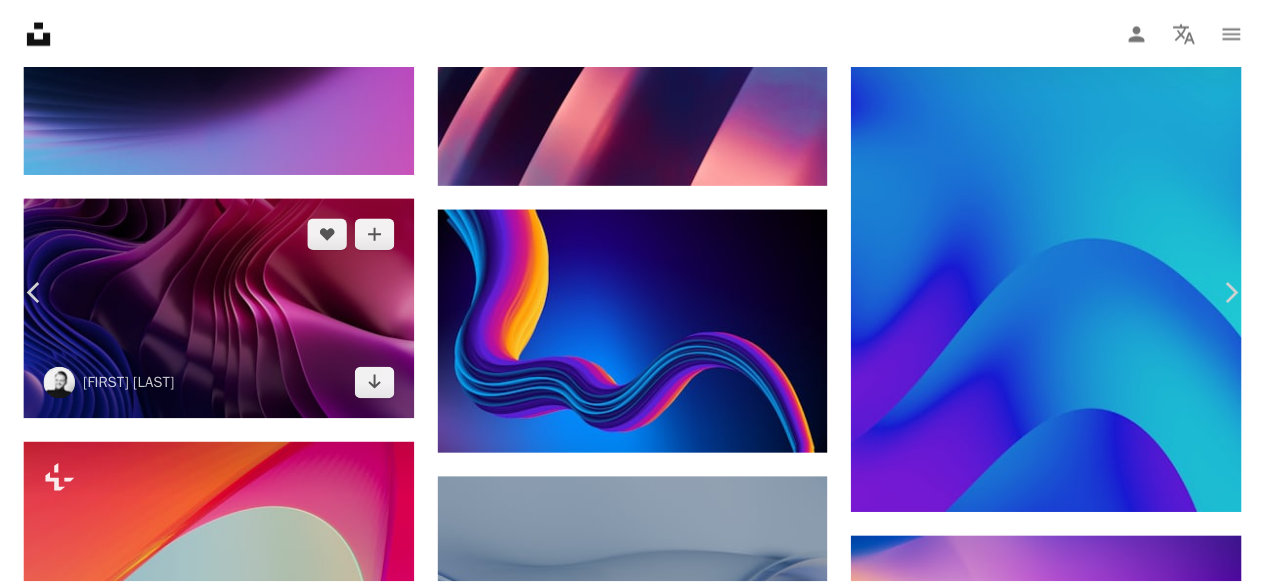 scroll, scrollTop: 0, scrollLeft: 0, axis: both 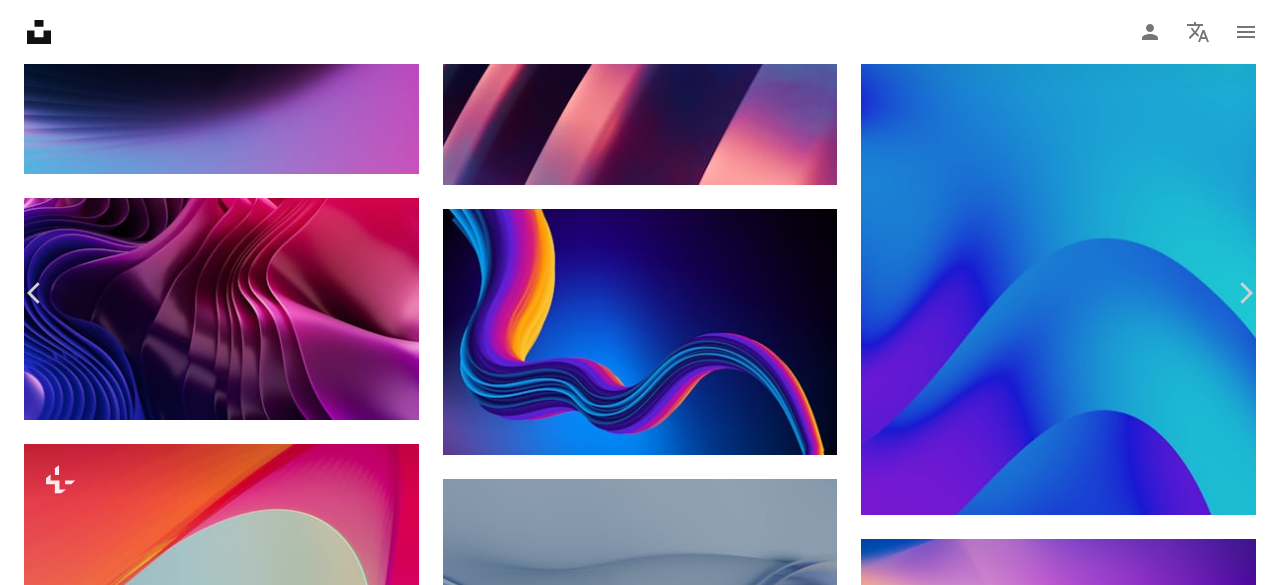 click on "Chevron down" at bounding box center [1154, 2468] 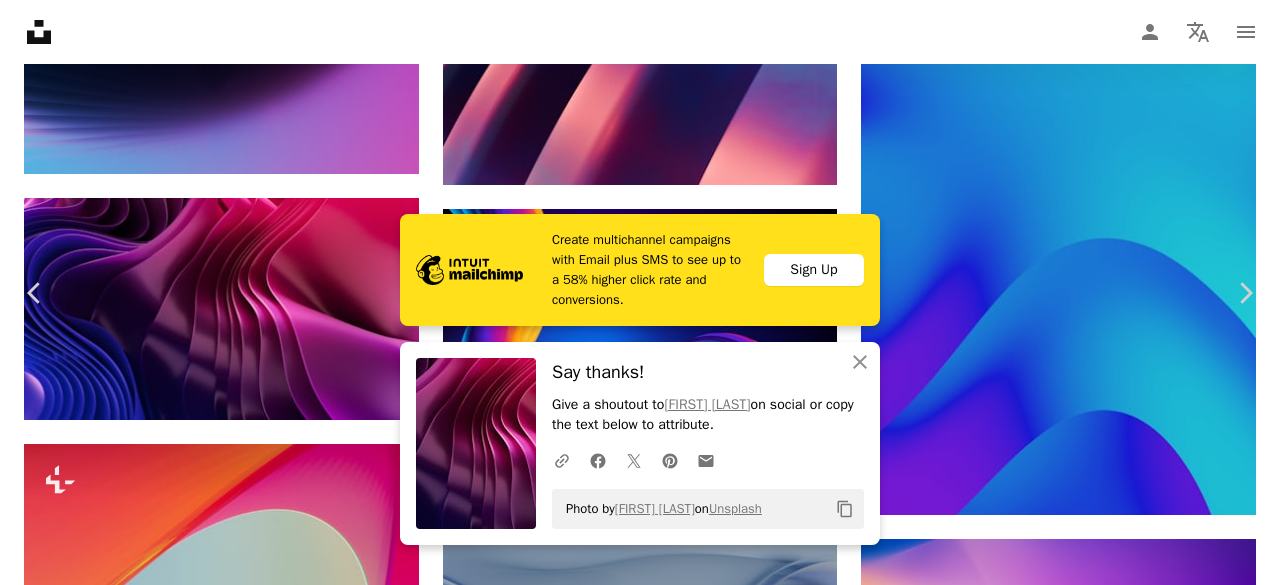 click on "An X shape" at bounding box center [20, 20] 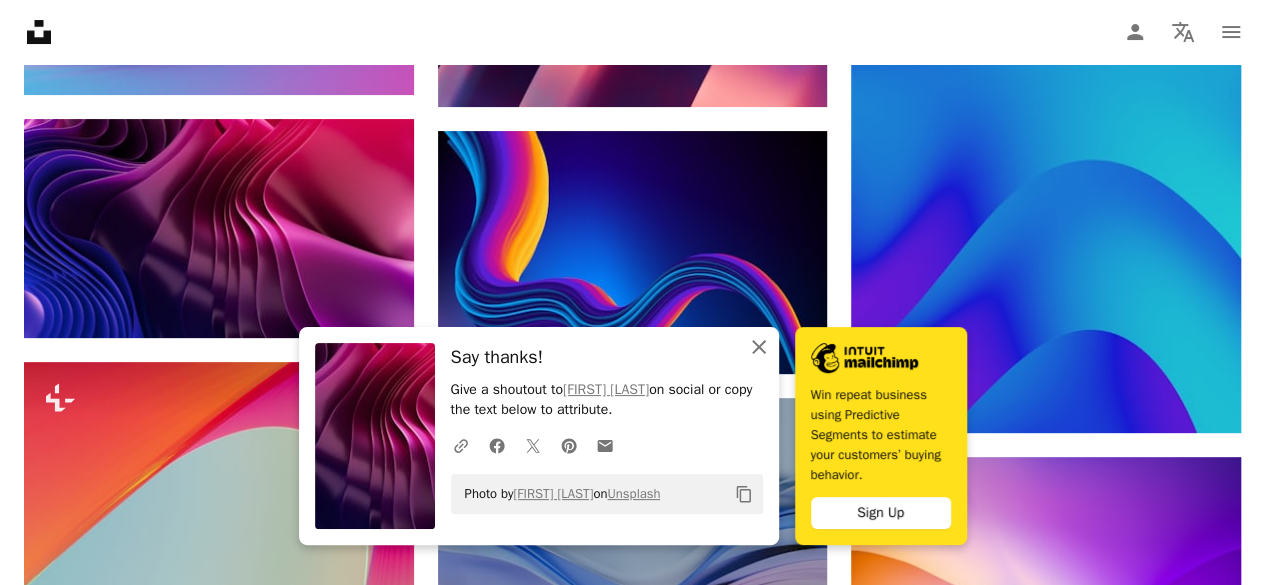 click on "An X shape Close" at bounding box center (759, 347) 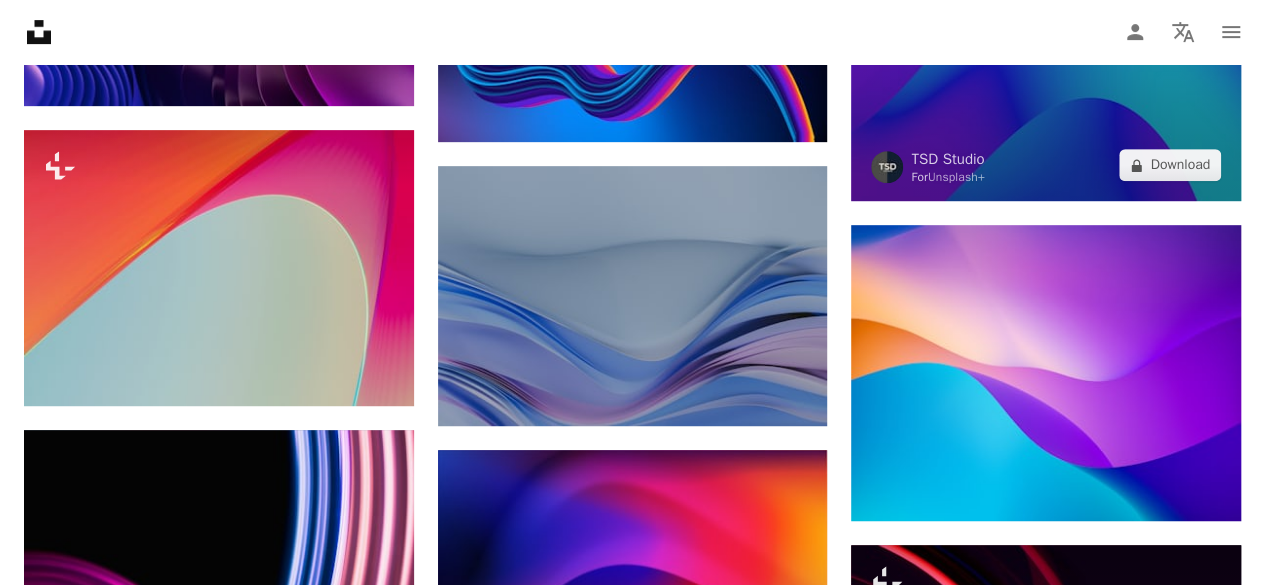scroll, scrollTop: 8200, scrollLeft: 0, axis: vertical 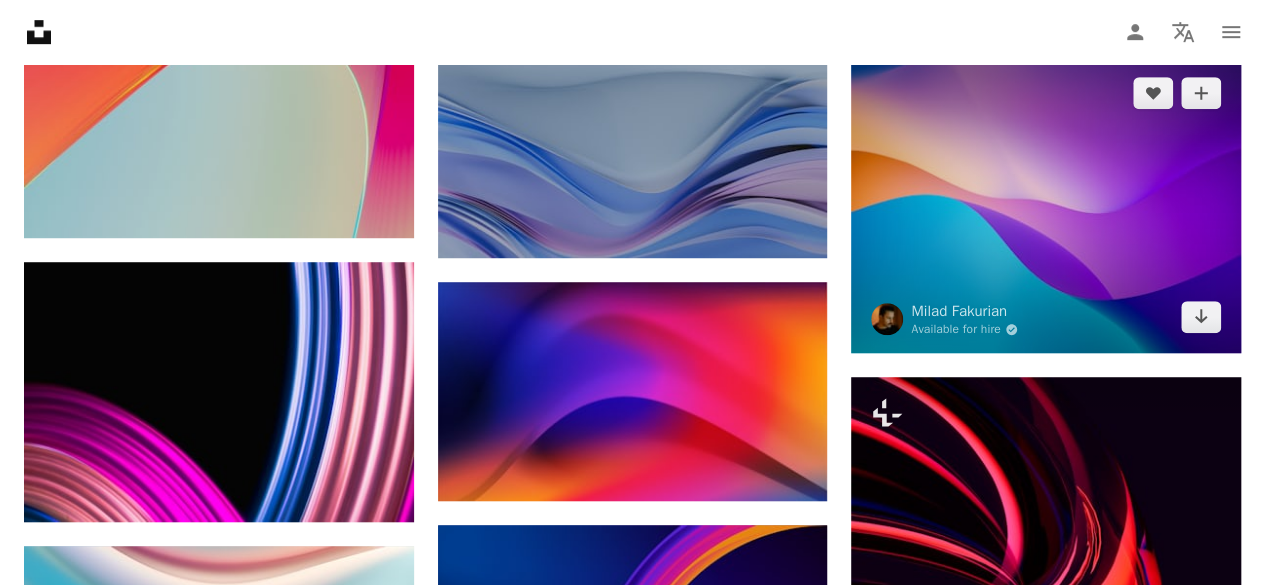 click at bounding box center (1046, 205) 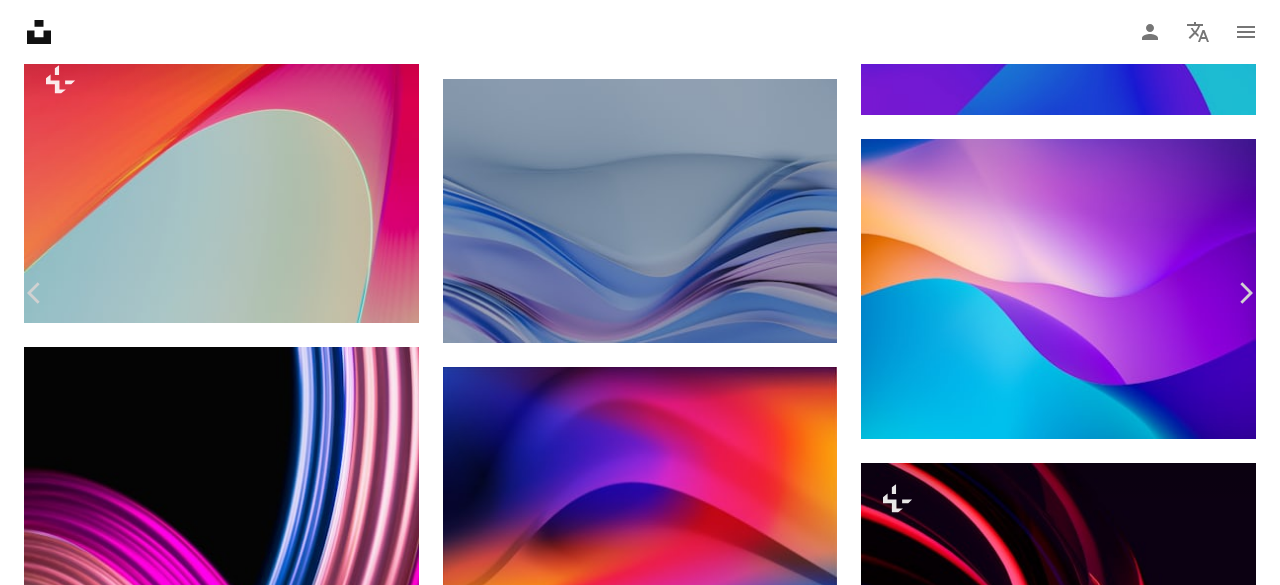 click on "Chevron down" 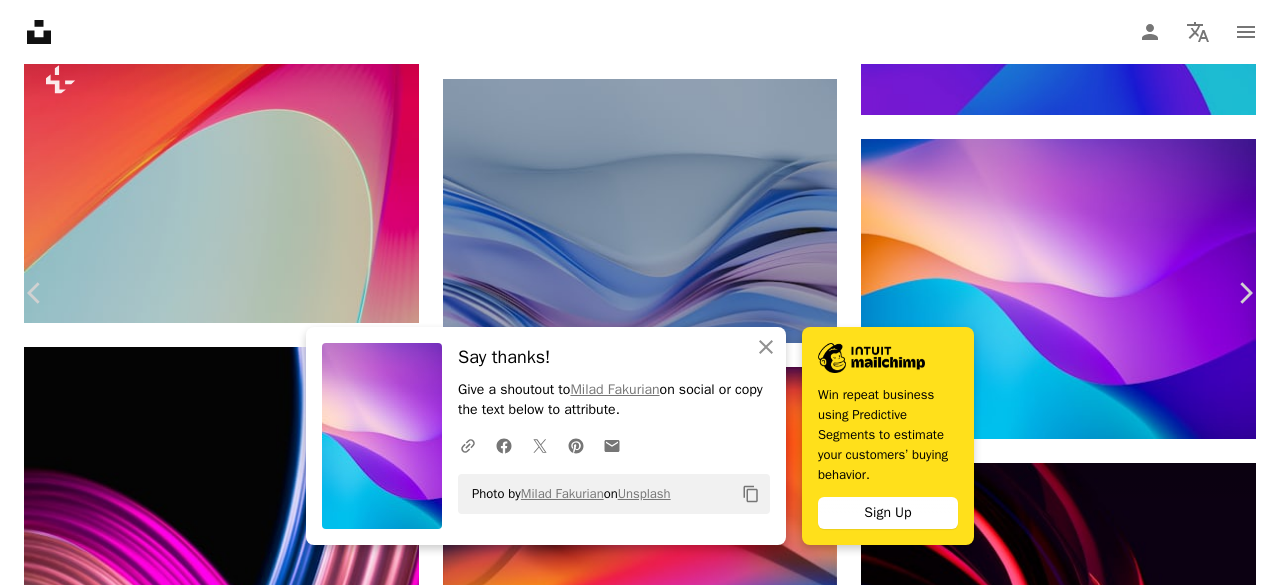 click on "An X shape" at bounding box center [20, 20] 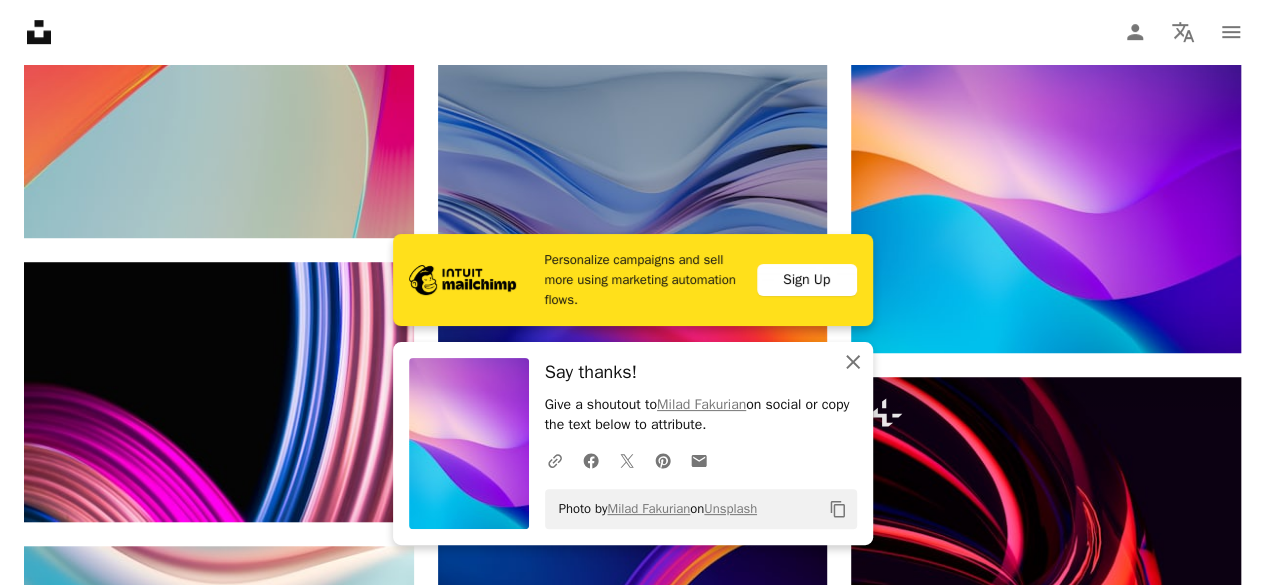 click 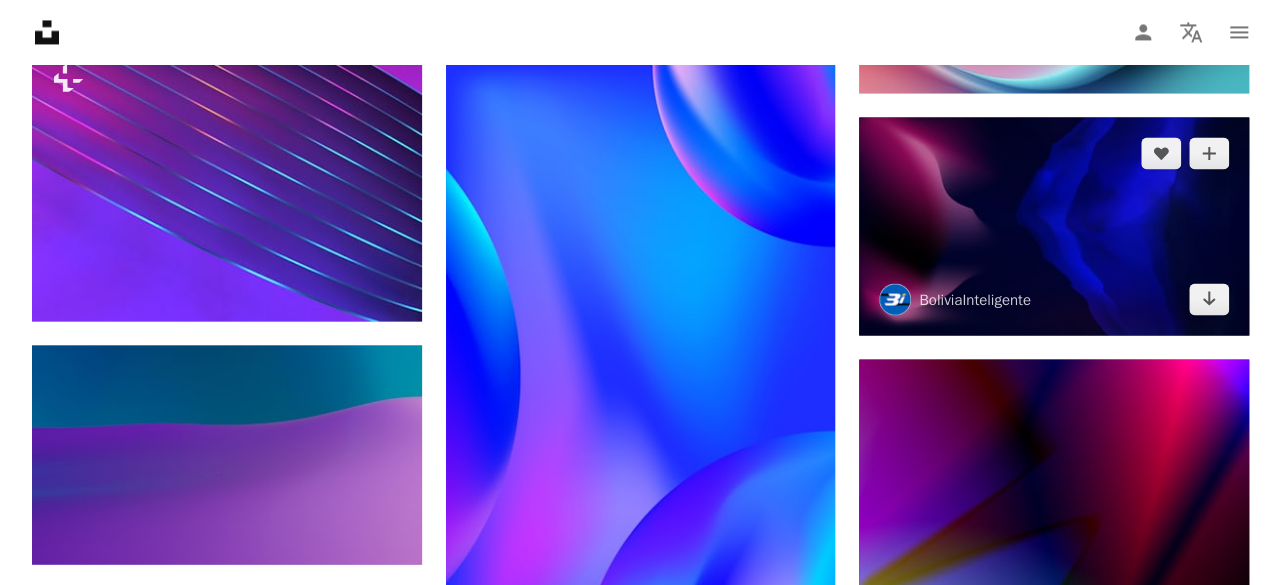 scroll, scrollTop: 9200, scrollLeft: 0, axis: vertical 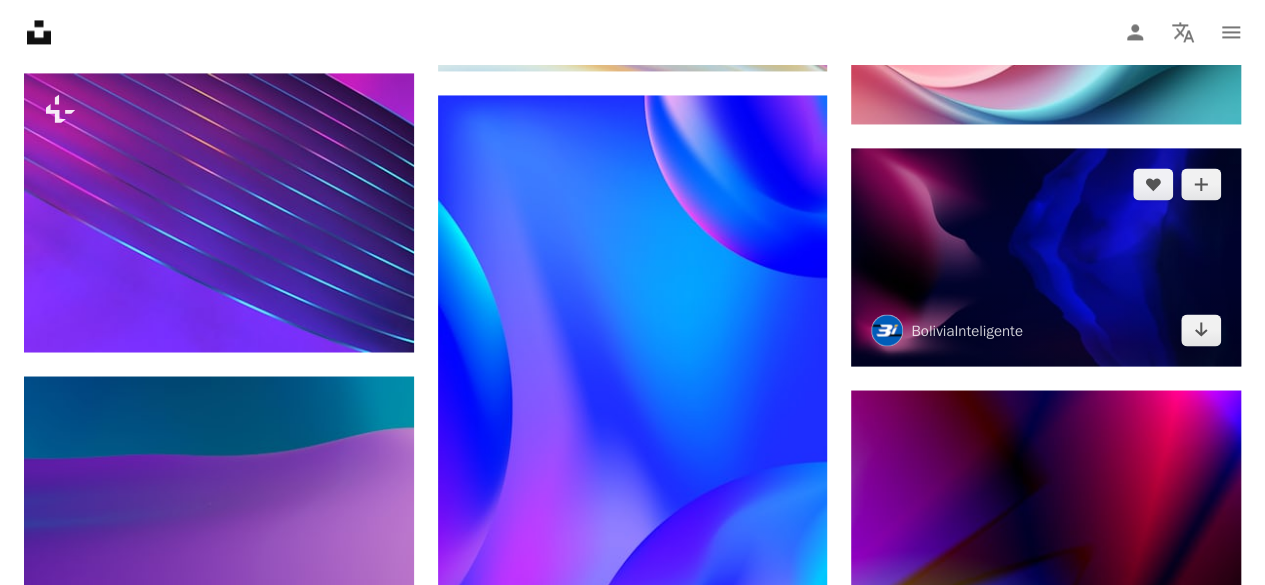 click at bounding box center (1046, 257) 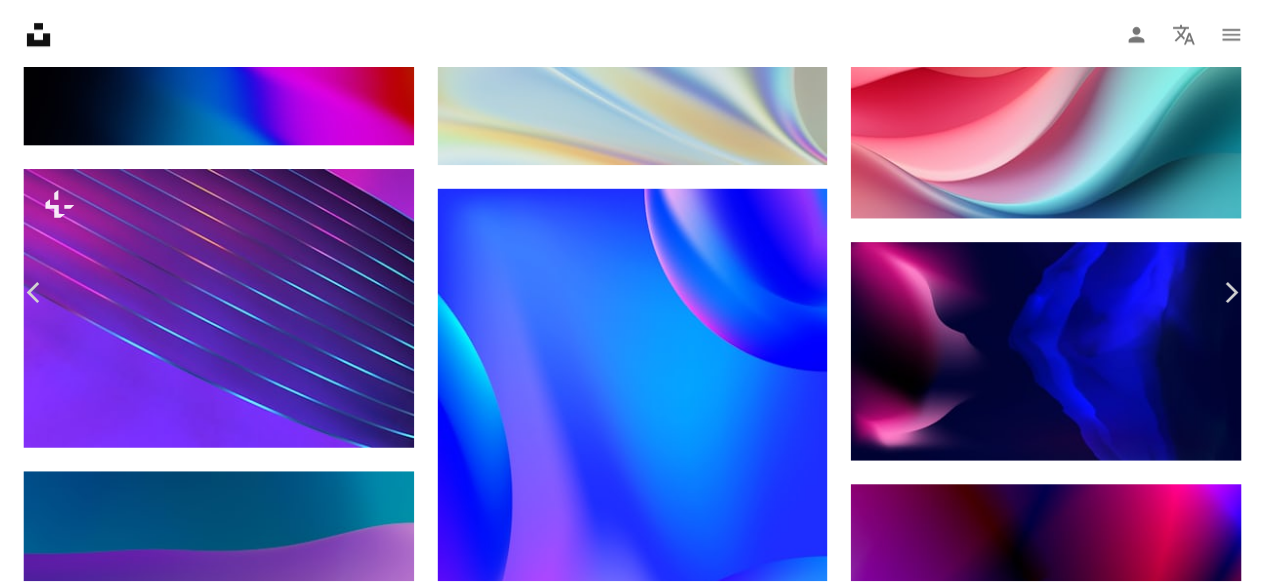 scroll, scrollTop: 0, scrollLeft: 0, axis: both 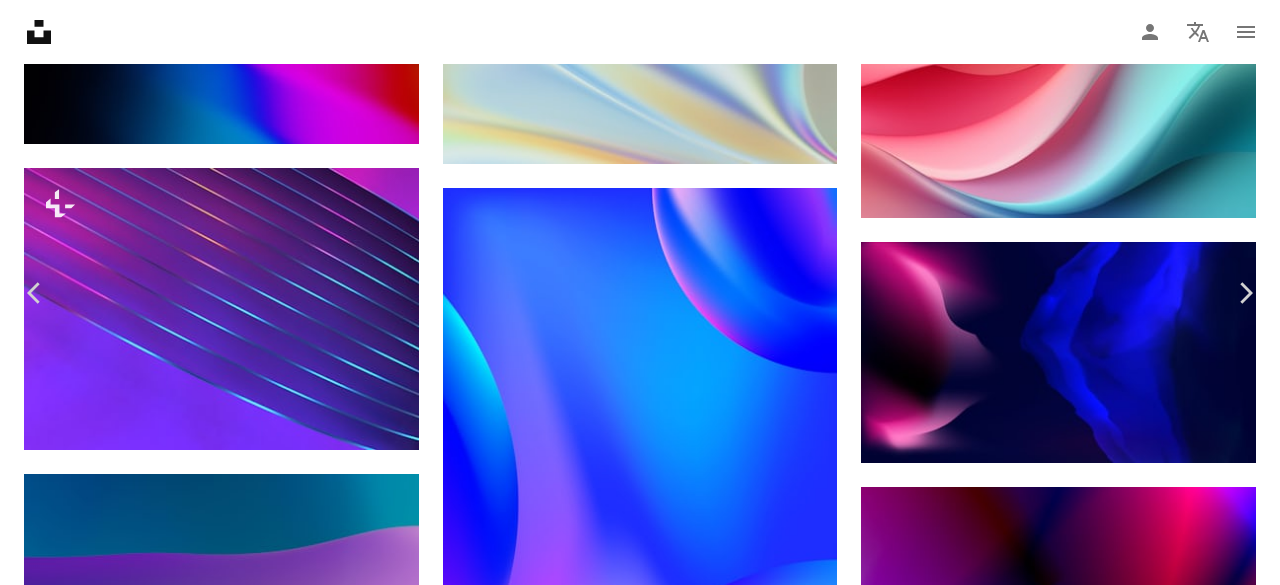click on "Chevron down" 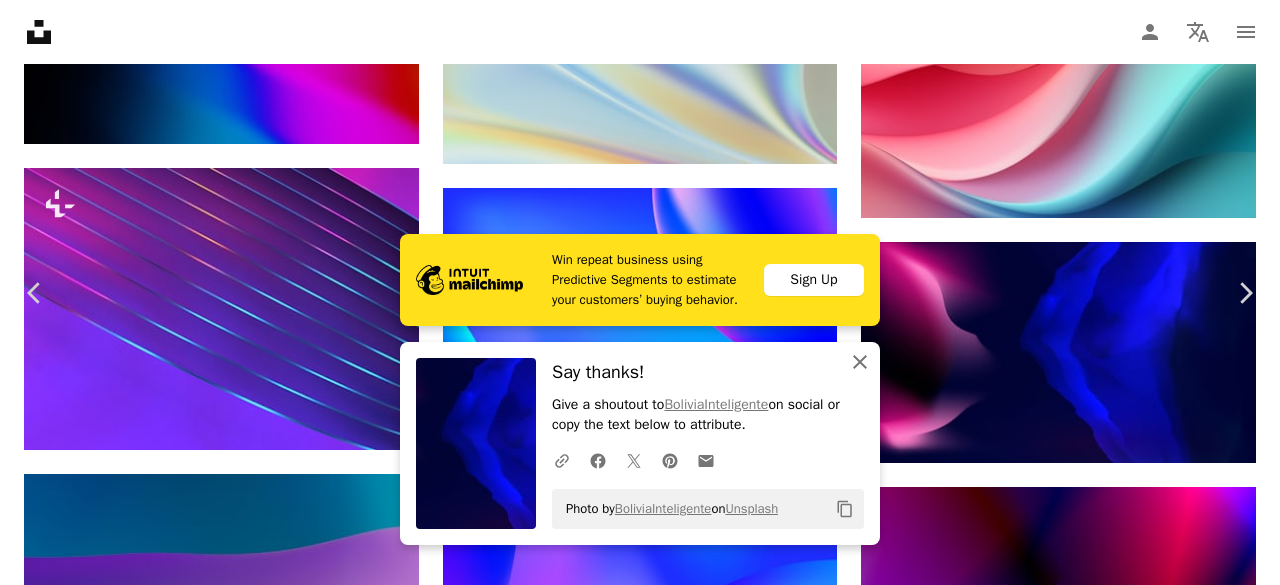click on "An X shape" 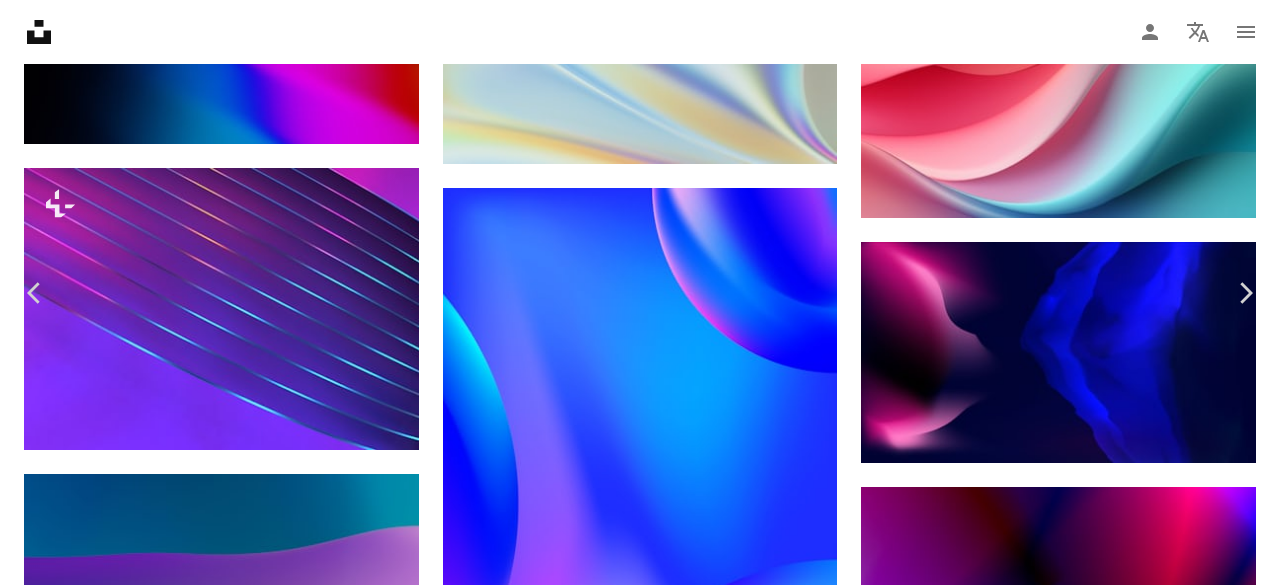 click on "An X shape" at bounding box center [20, 20] 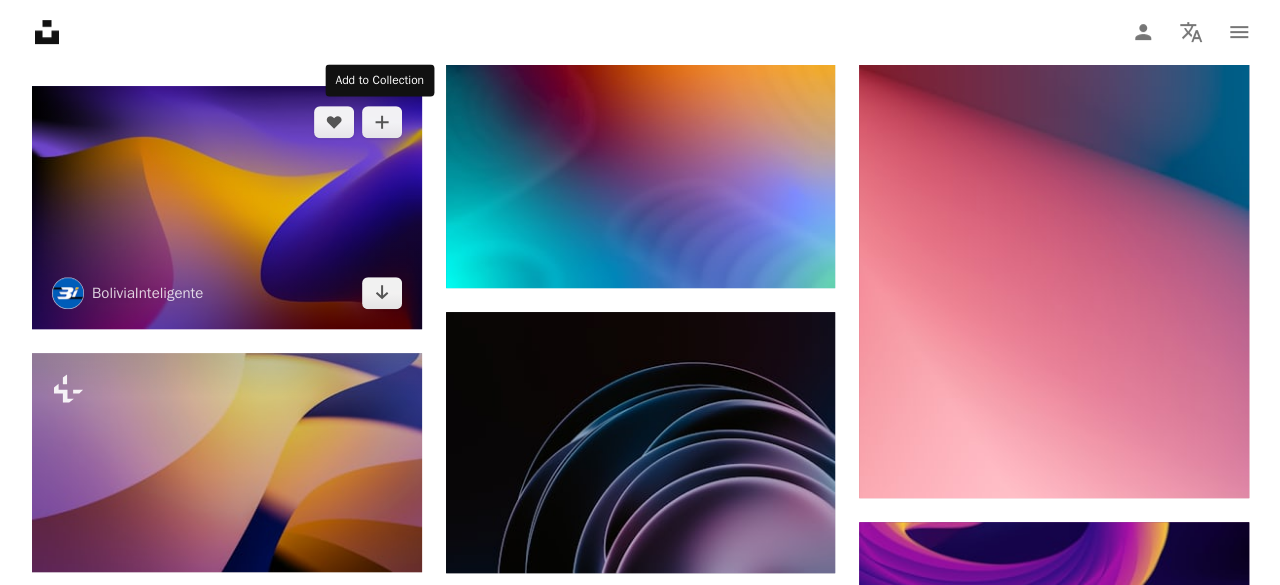 scroll, scrollTop: 11900, scrollLeft: 0, axis: vertical 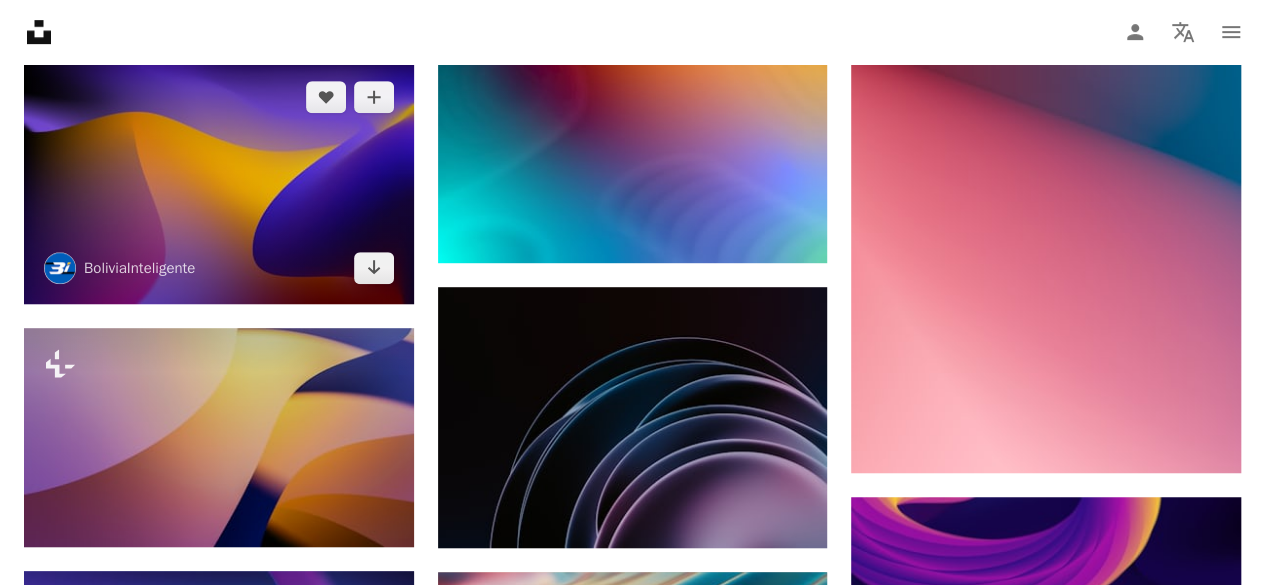 click at bounding box center [219, 183] 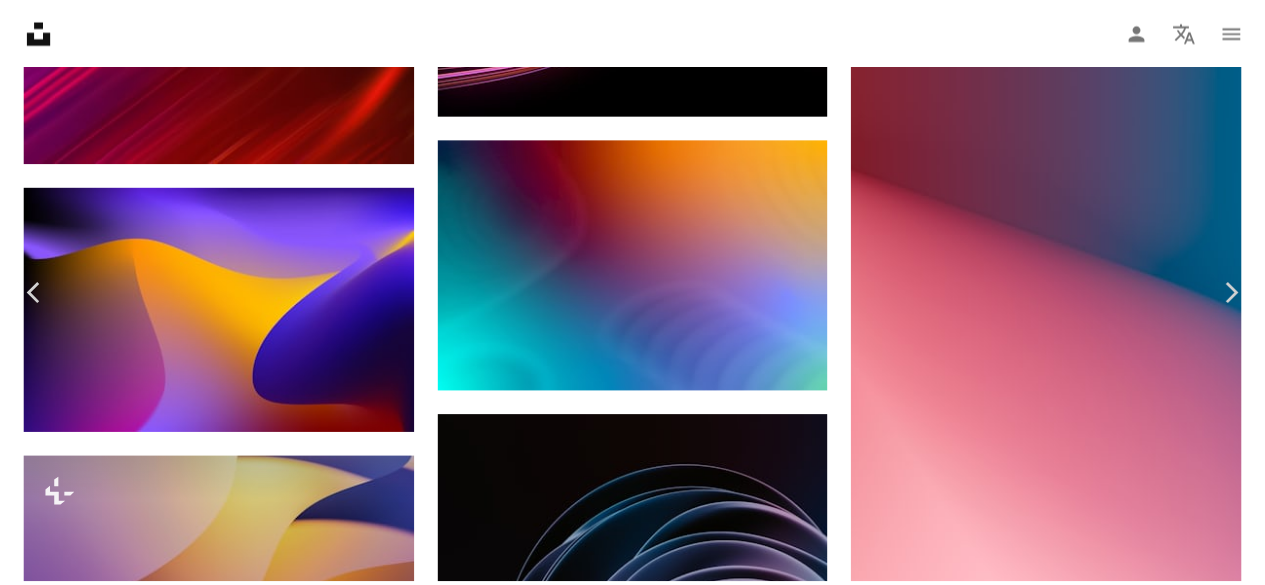 scroll, scrollTop: 0, scrollLeft: 0, axis: both 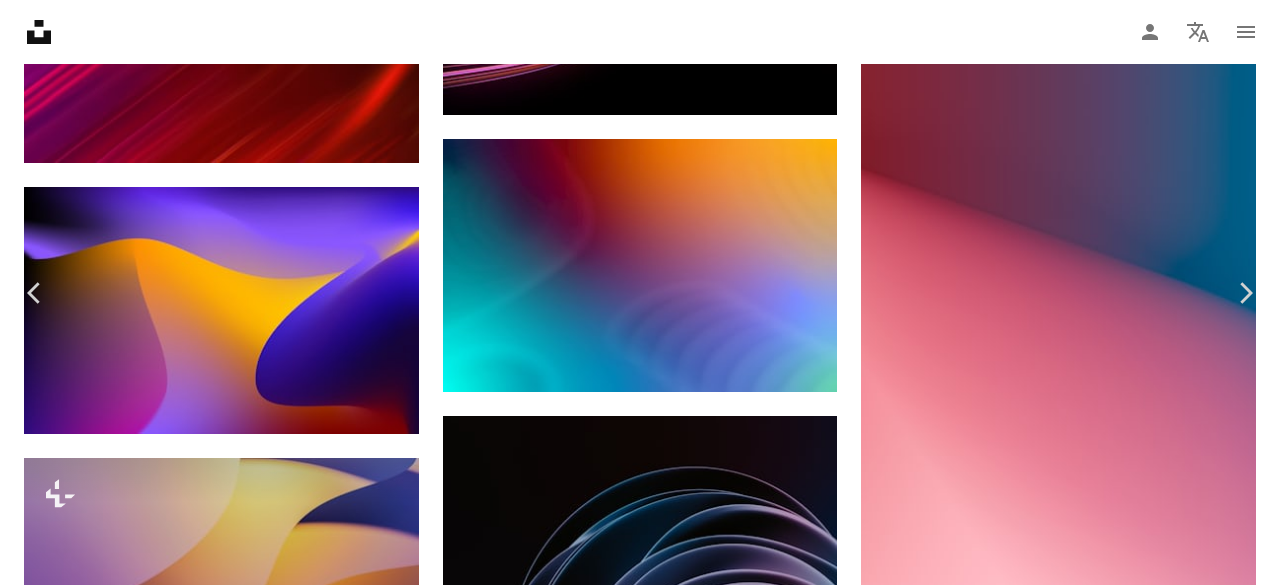 click on "Chevron down" at bounding box center (1154, 3063) 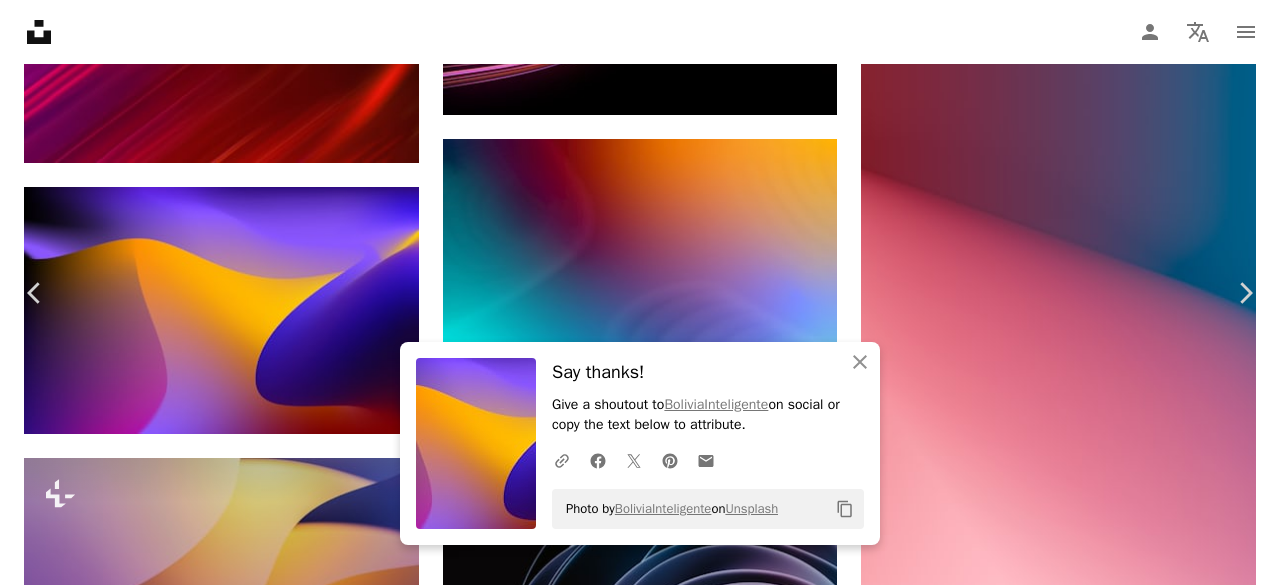 click on "An X shape" at bounding box center (20, 20) 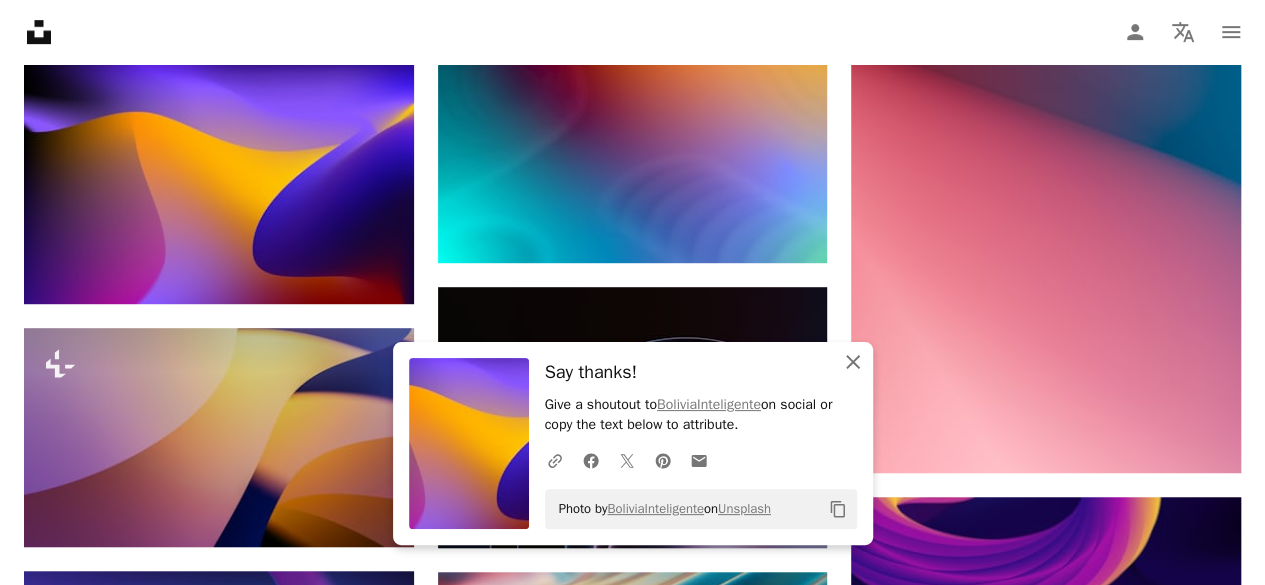 click on "An X shape" 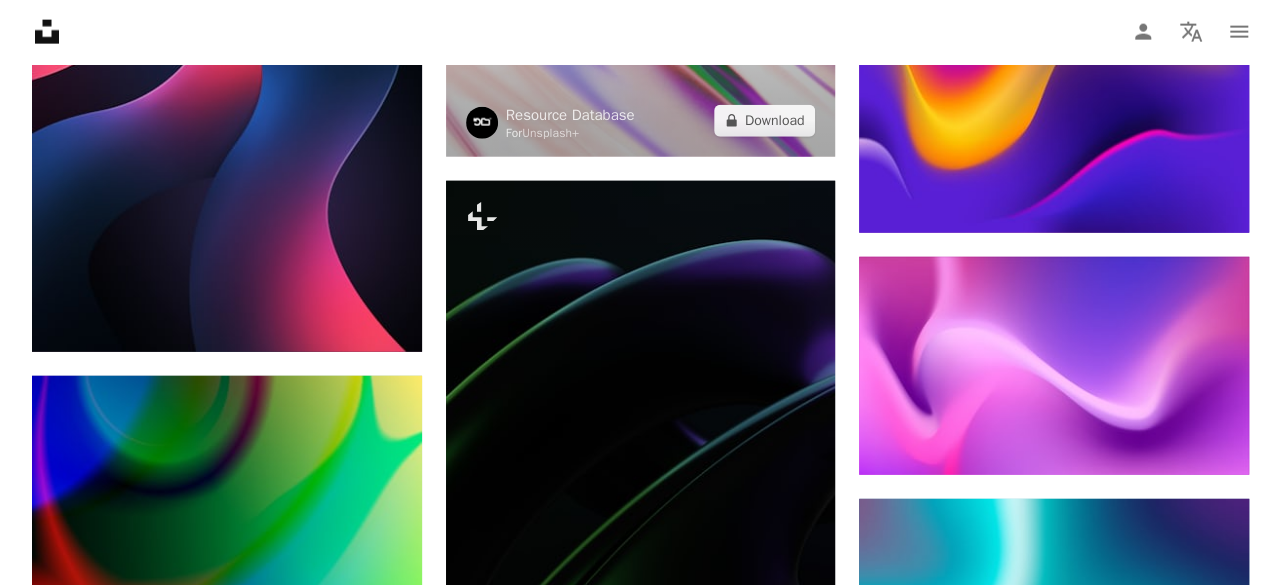 scroll, scrollTop: 13800, scrollLeft: 0, axis: vertical 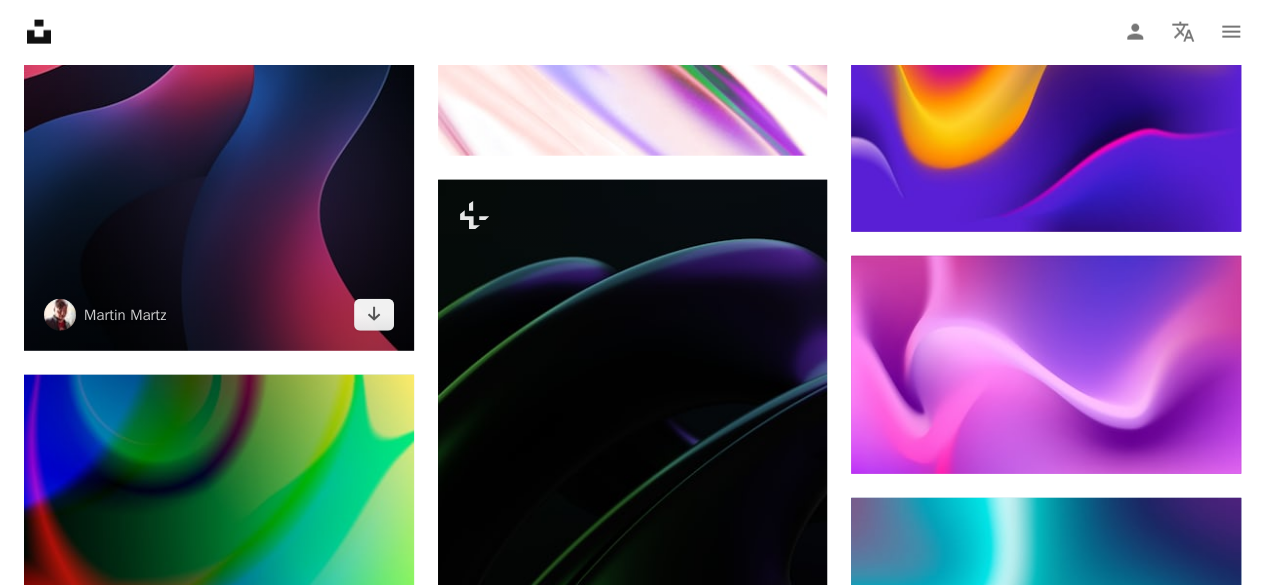 click at bounding box center (219, 58) 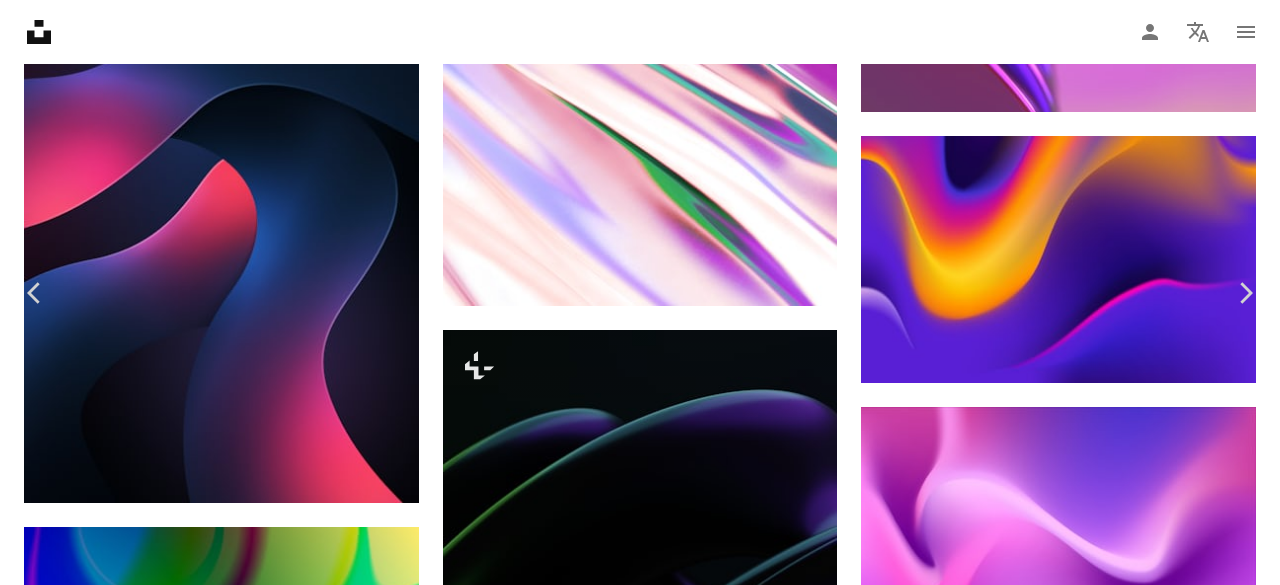 scroll, scrollTop: 1200, scrollLeft: 0, axis: vertical 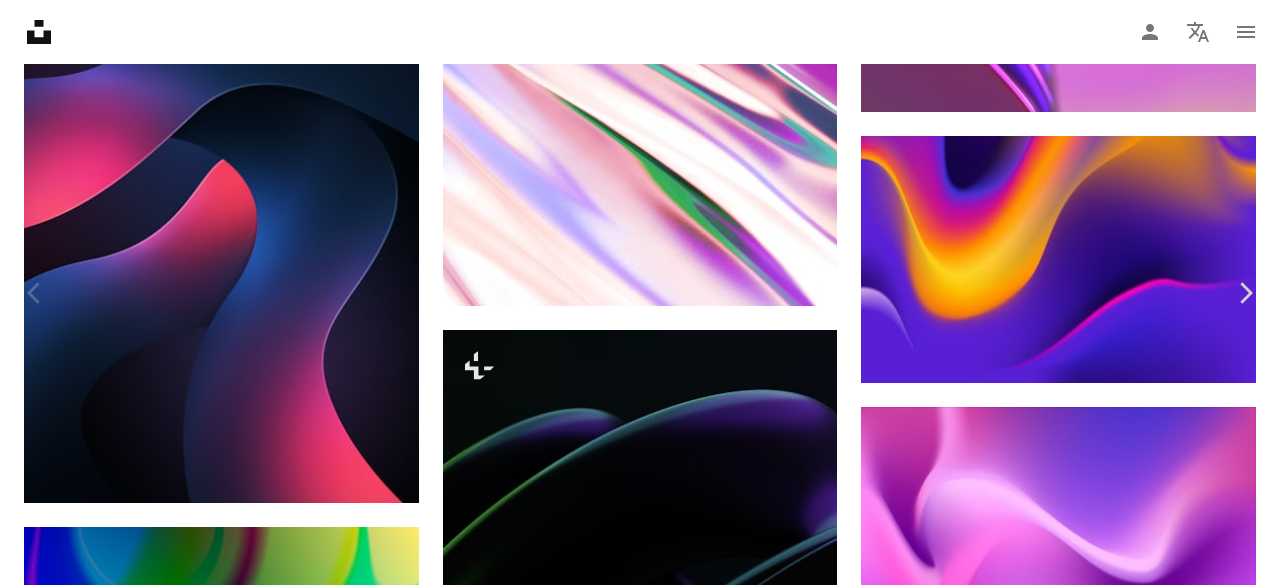 click on "Chevron down" 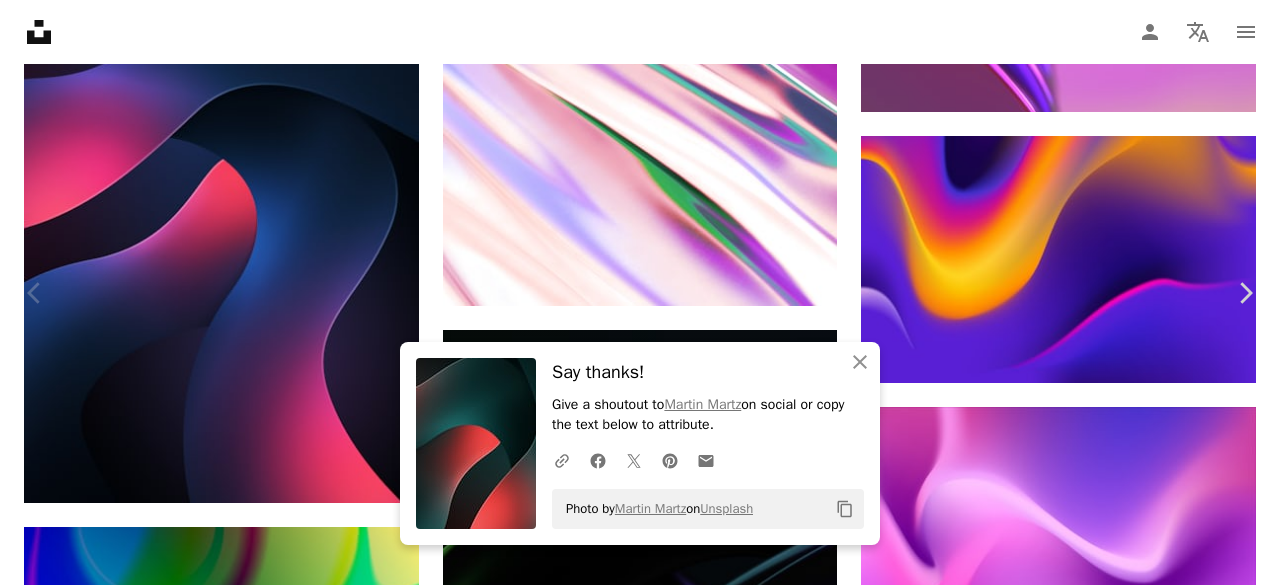 click on "An X shape" at bounding box center [20, 20] 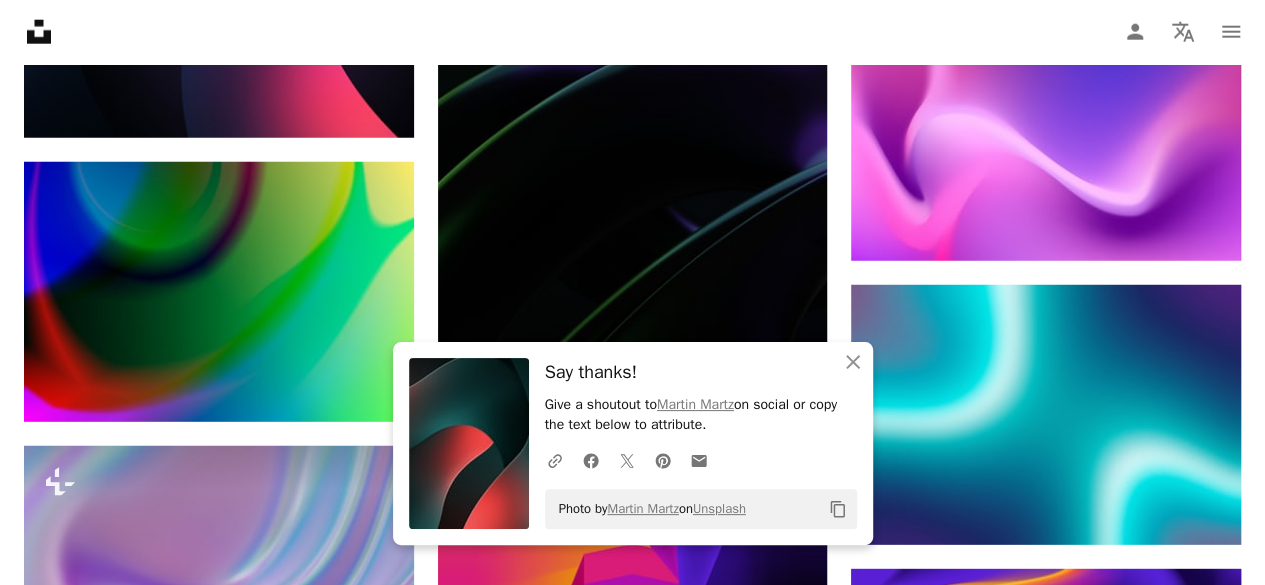 scroll, scrollTop: 14100, scrollLeft: 0, axis: vertical 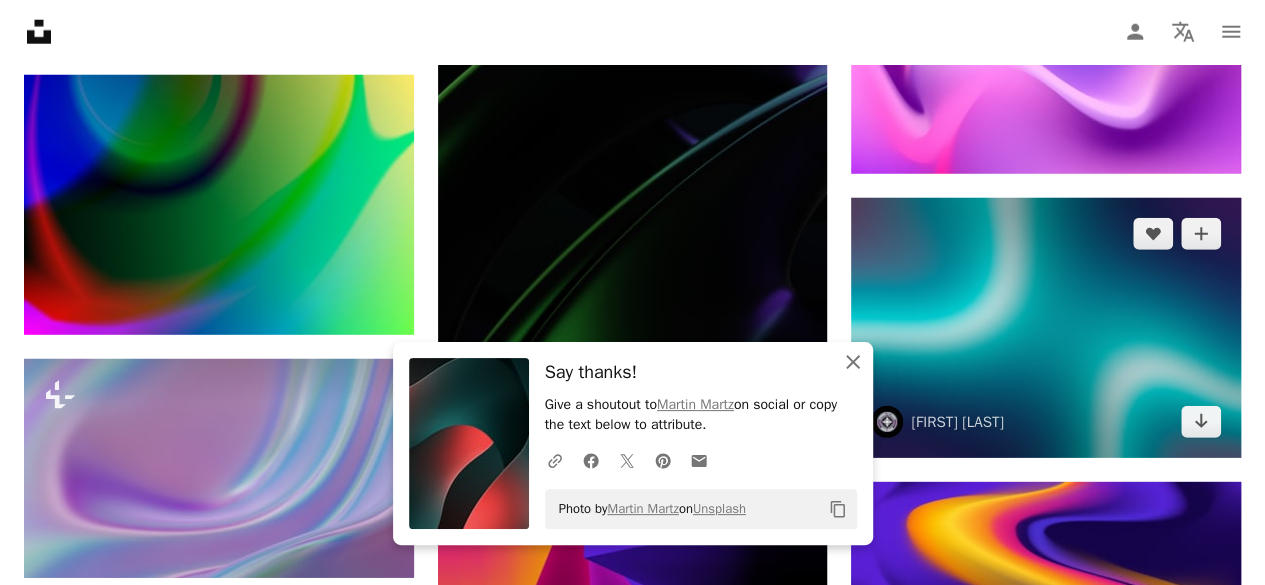 drag, startPoint x: 854, startPoint y: 364, endPoint x: 948, endPoint y: 446, distance: 124.73973 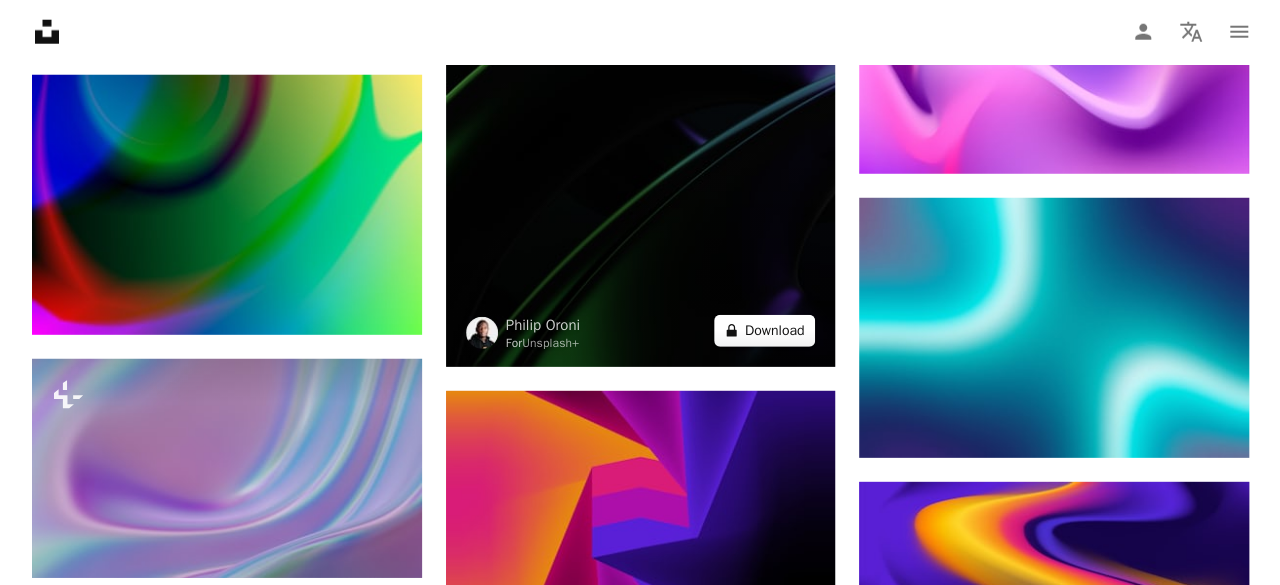 scroll, scrollTop: 14400, scrollLeft: 0, axis: vertical 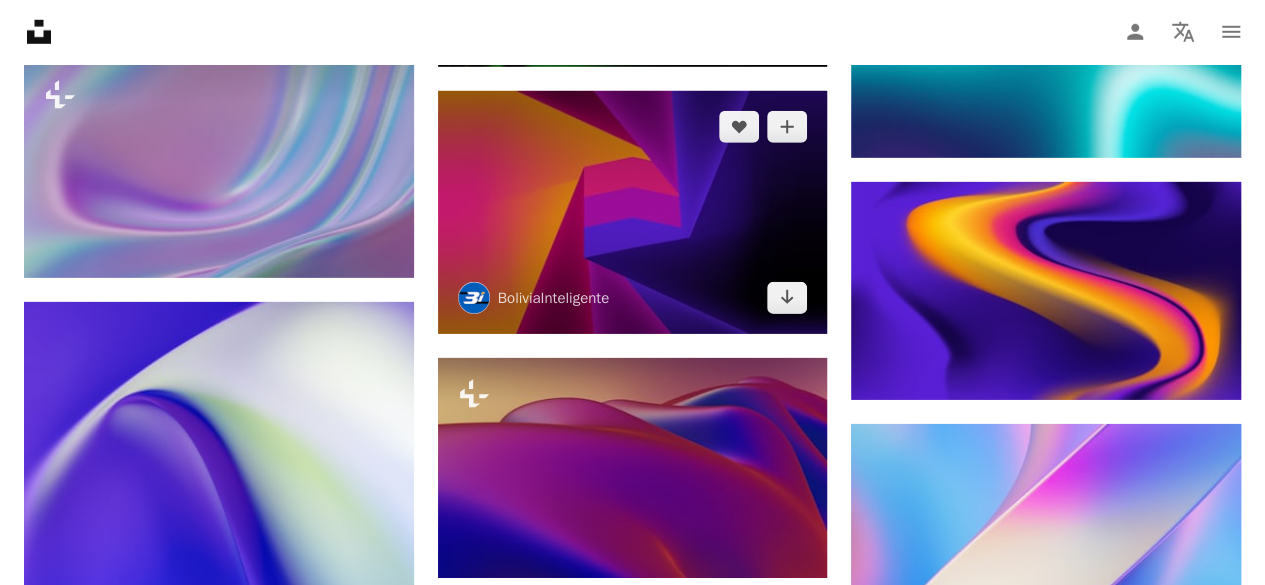 click at bounding box center [633, 213] 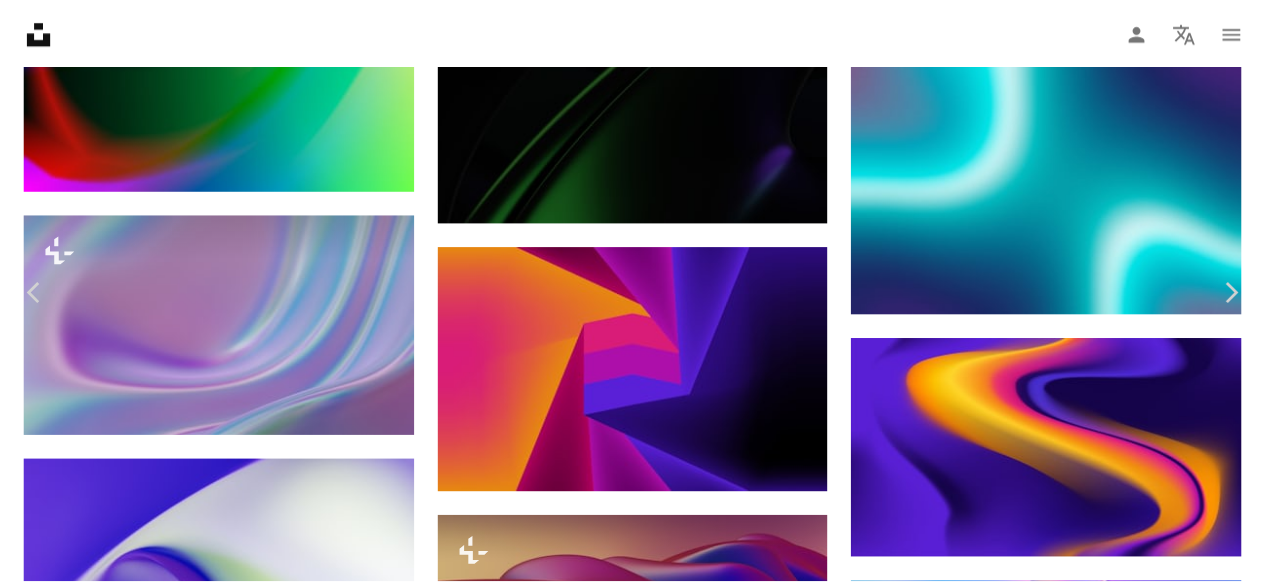 scroll, scrollTop: 0, scrollLeft: 0, axis: both 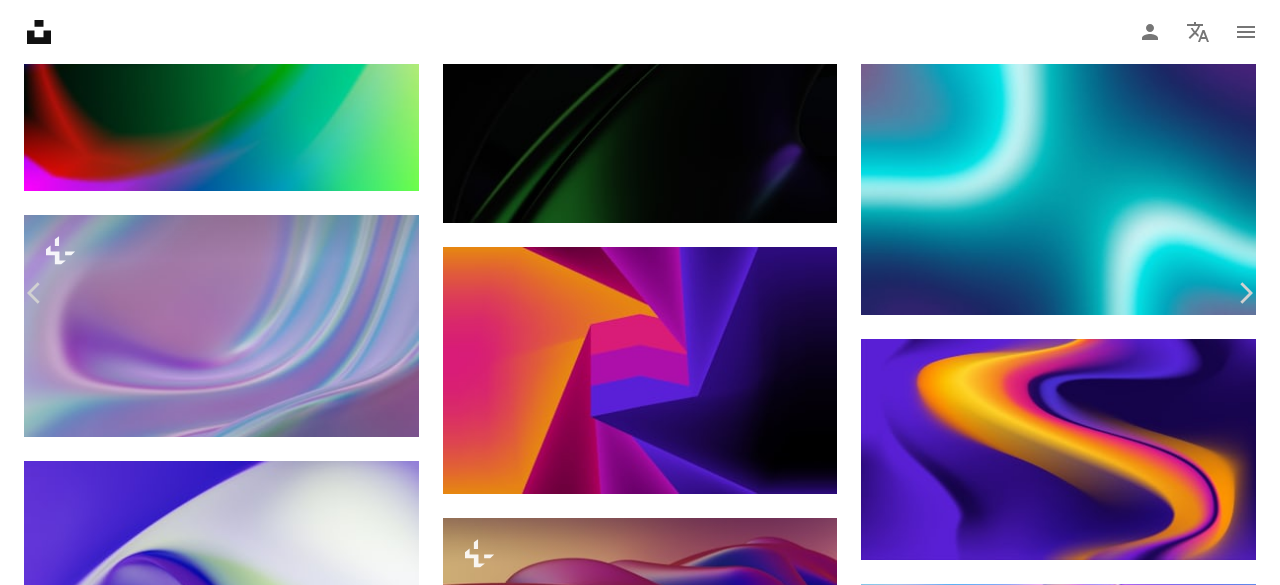 click on "Chevron down" 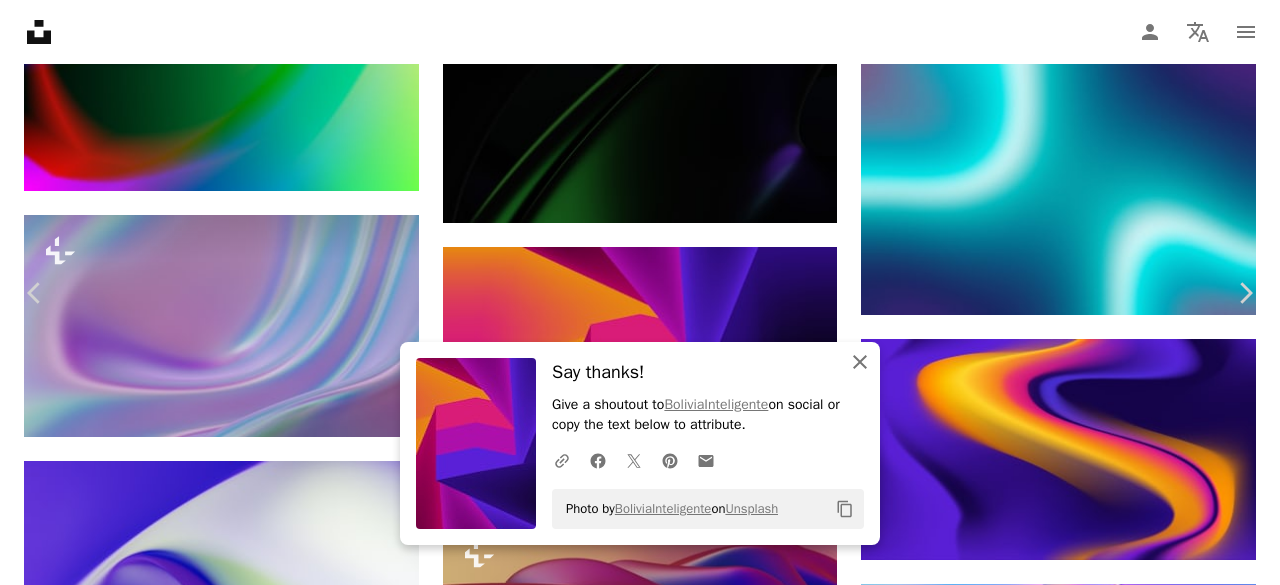 click on "An X shape" 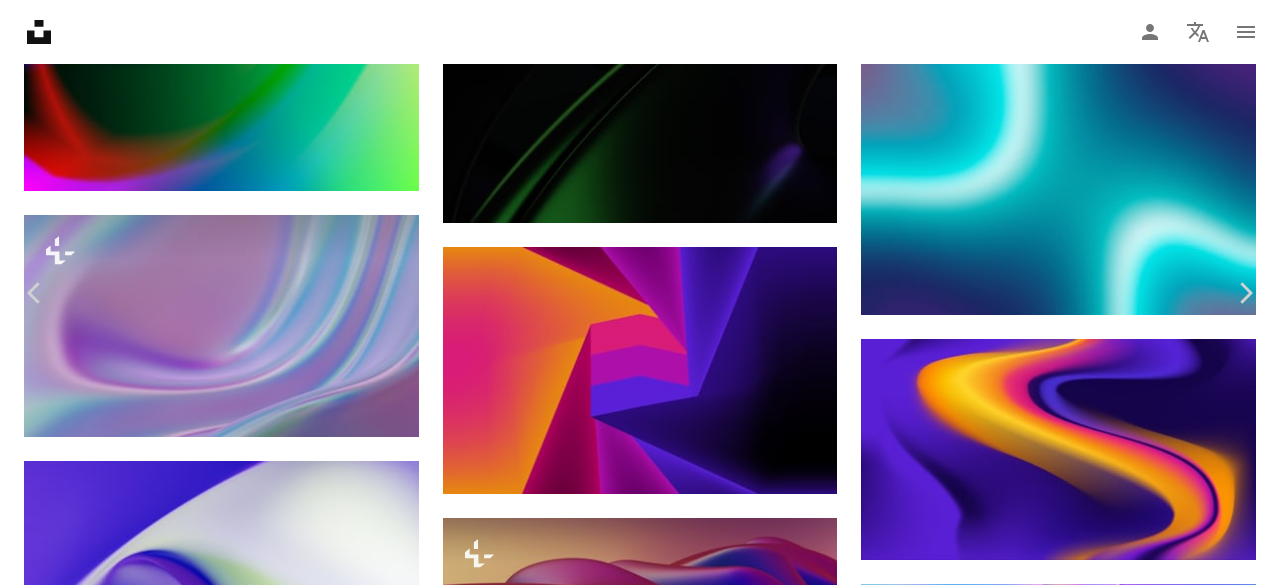 click on "An X shape" at bounding box center [20, 20] 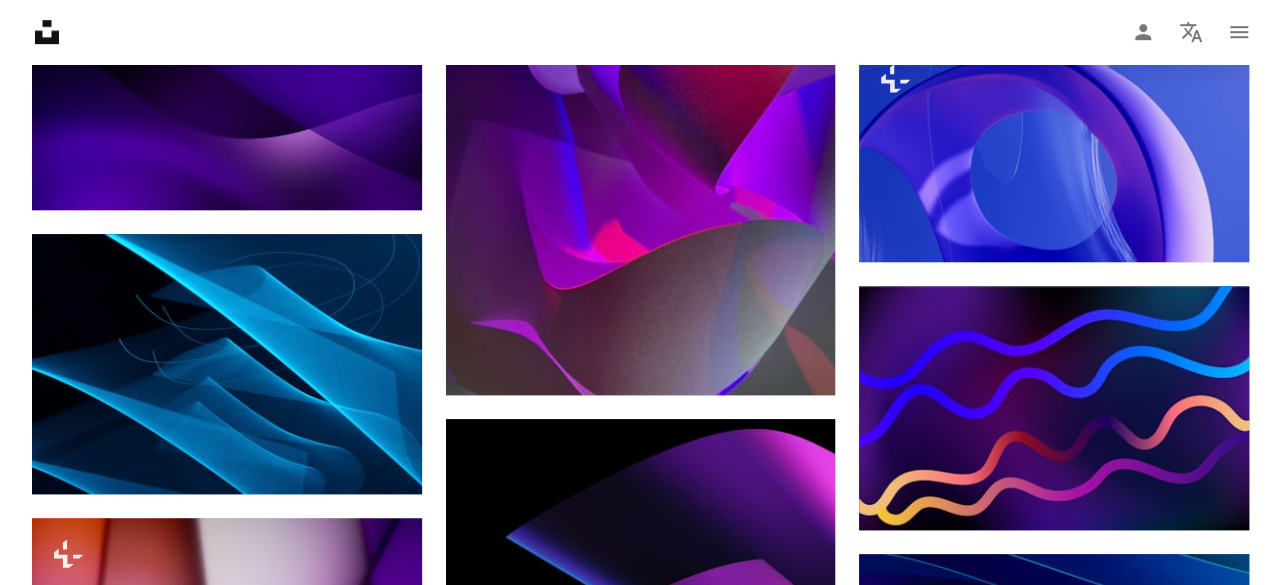 scroll, scrollTop: 16000, scrollLeft: 0, axis: vertical 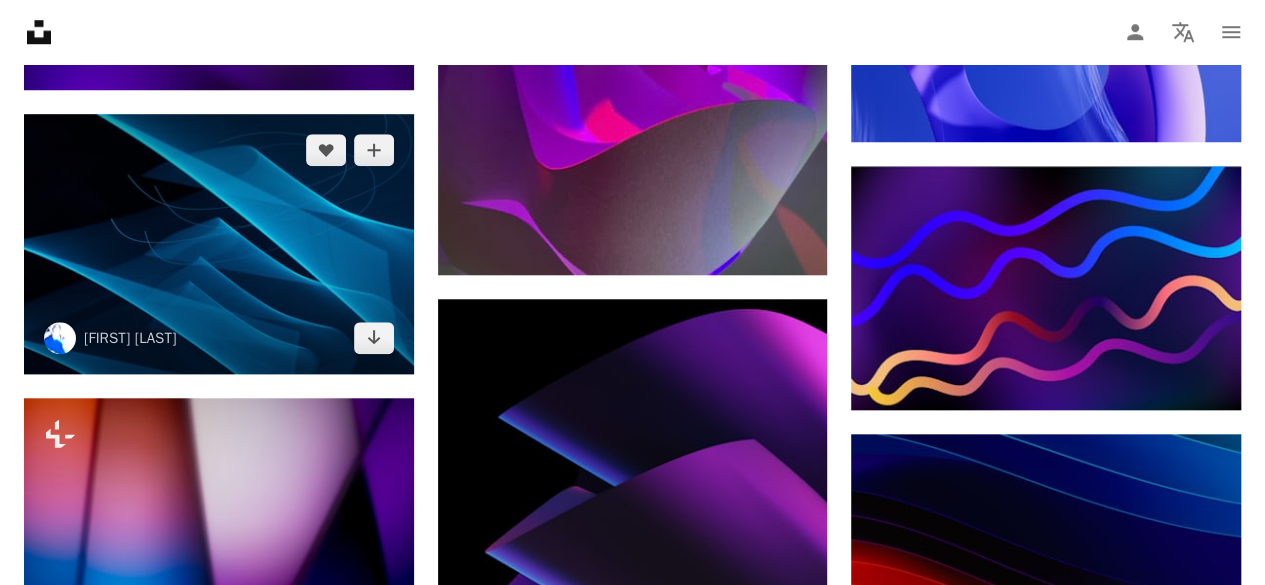 click at bounding box center [219, 244] 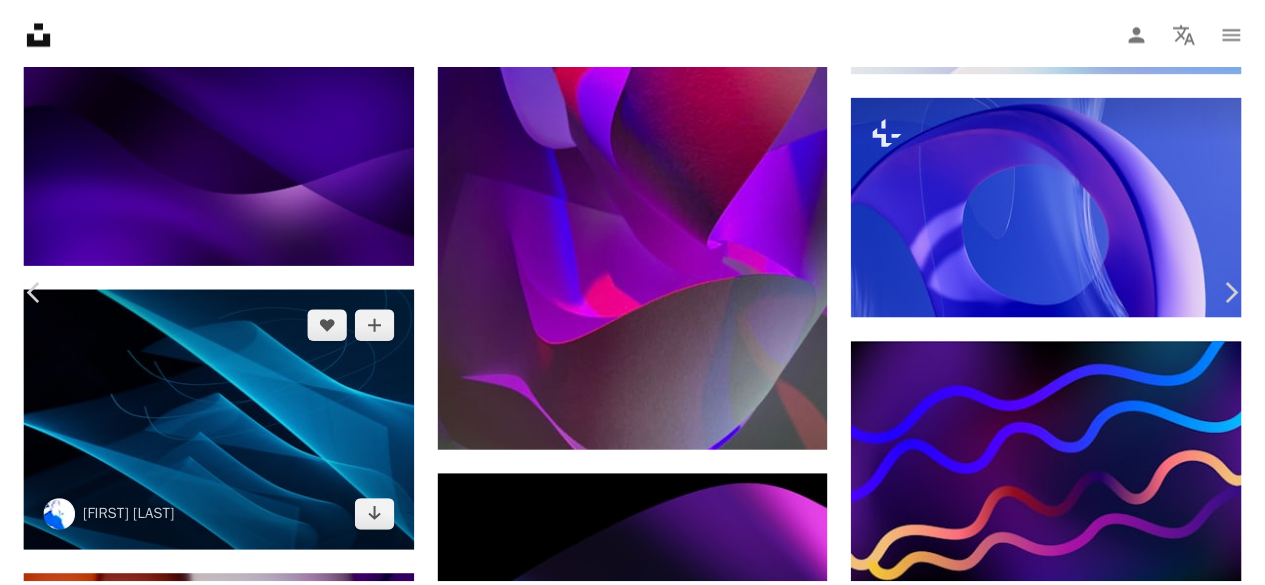 scroll, scrollTop: 0, scrollLeft: 0, axis: both 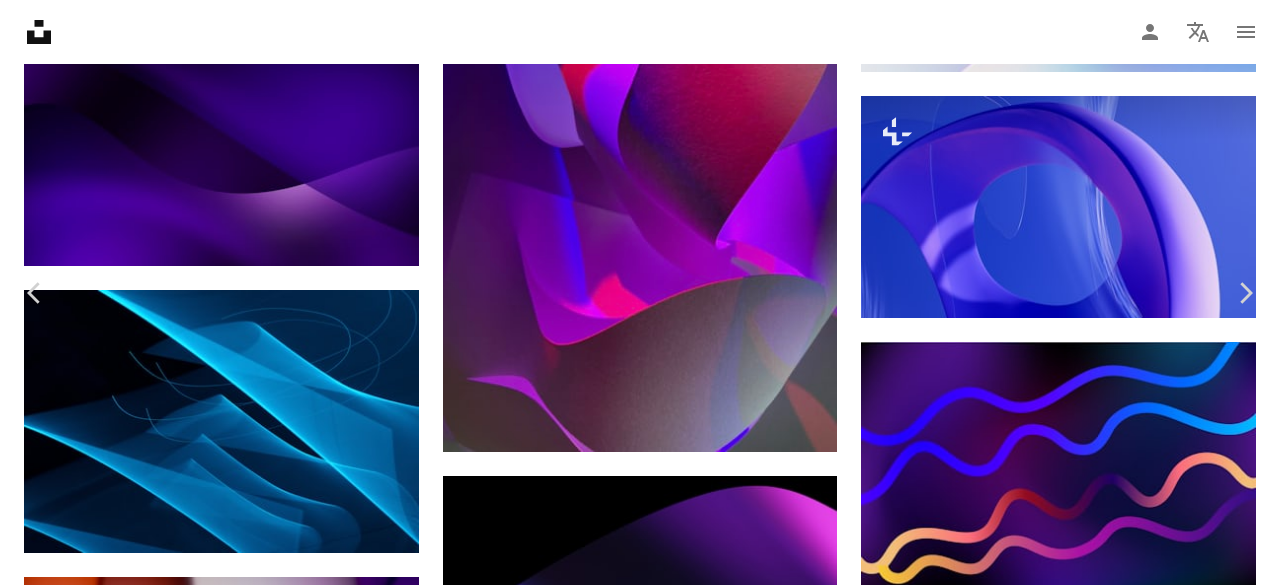 click on "Chevron down" 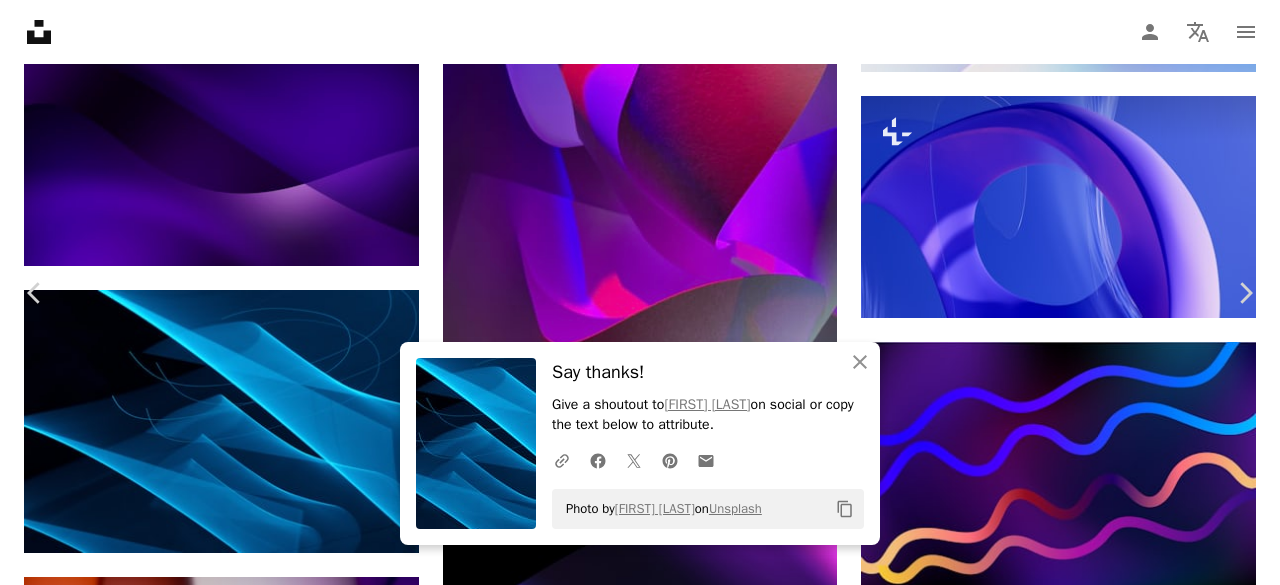 click on "An X shape" at bounding box center [20, 20] 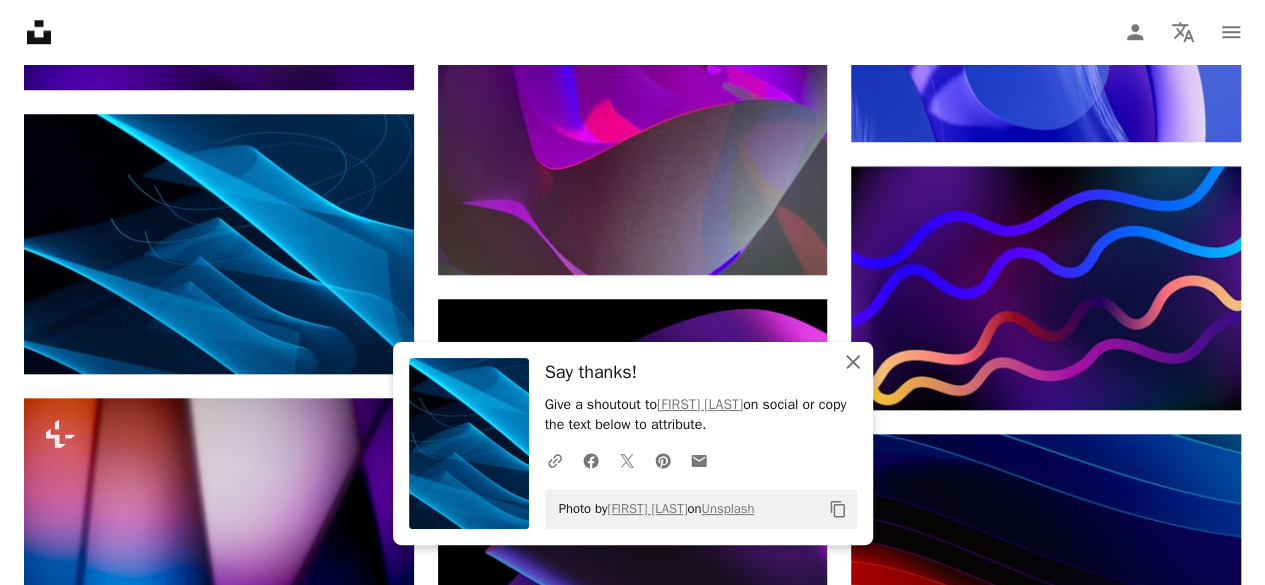 click 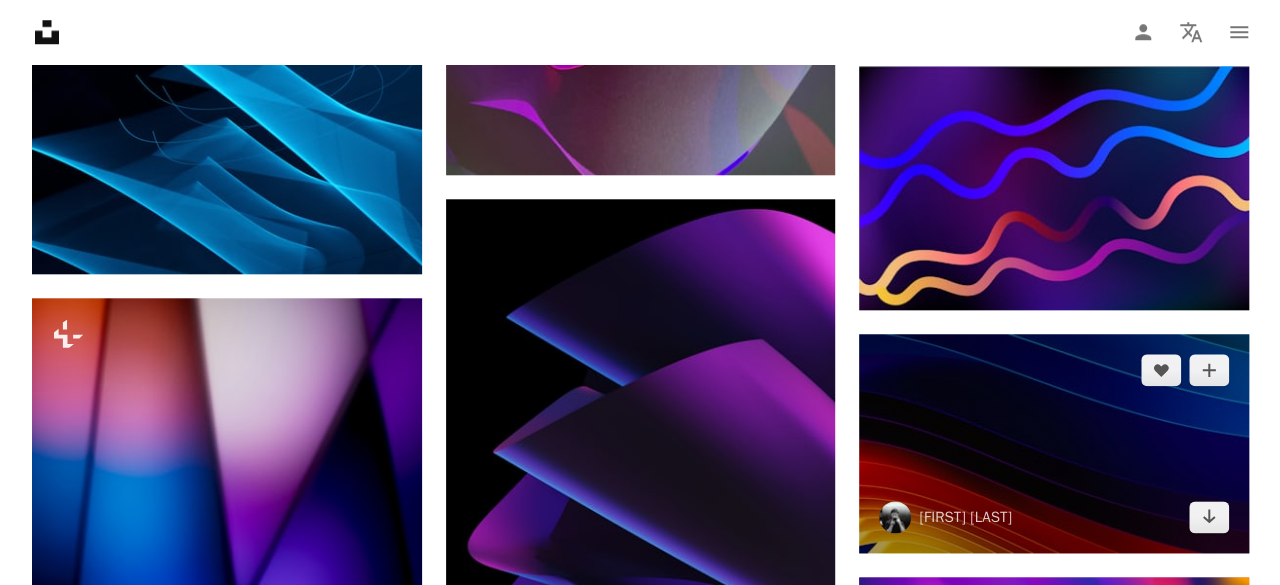 scroll, scrollTop: 16200, scrollLeft: 0, axis: vertical 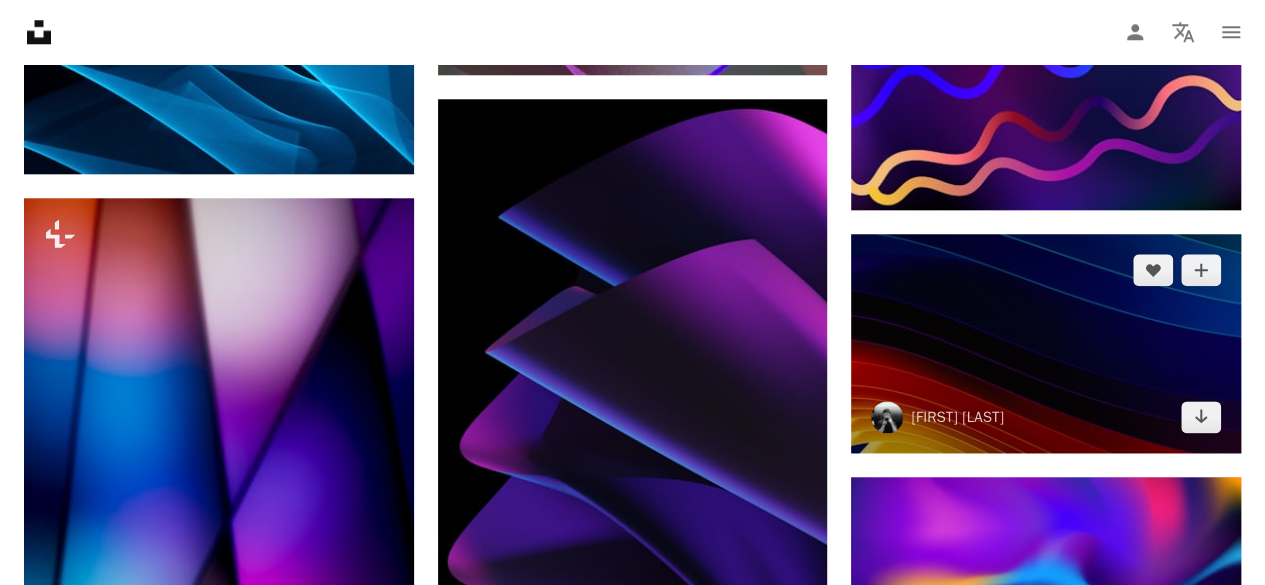 click at bounding box center (1046, 343) 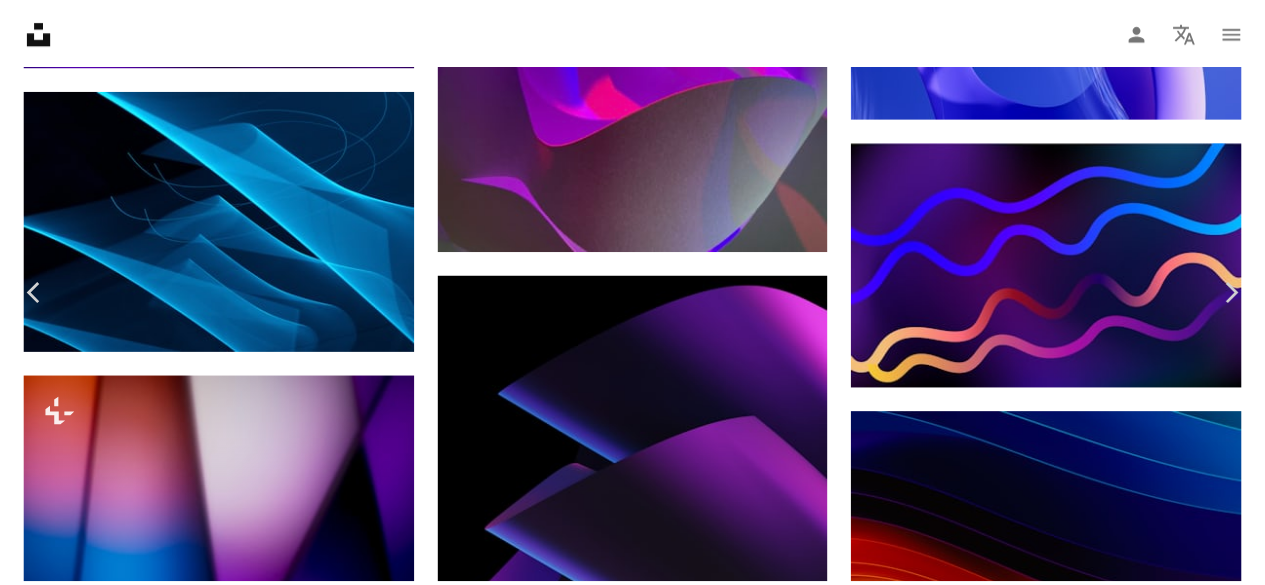 scroll, scrollTop: 0, scrollLeft: 0, axis: both 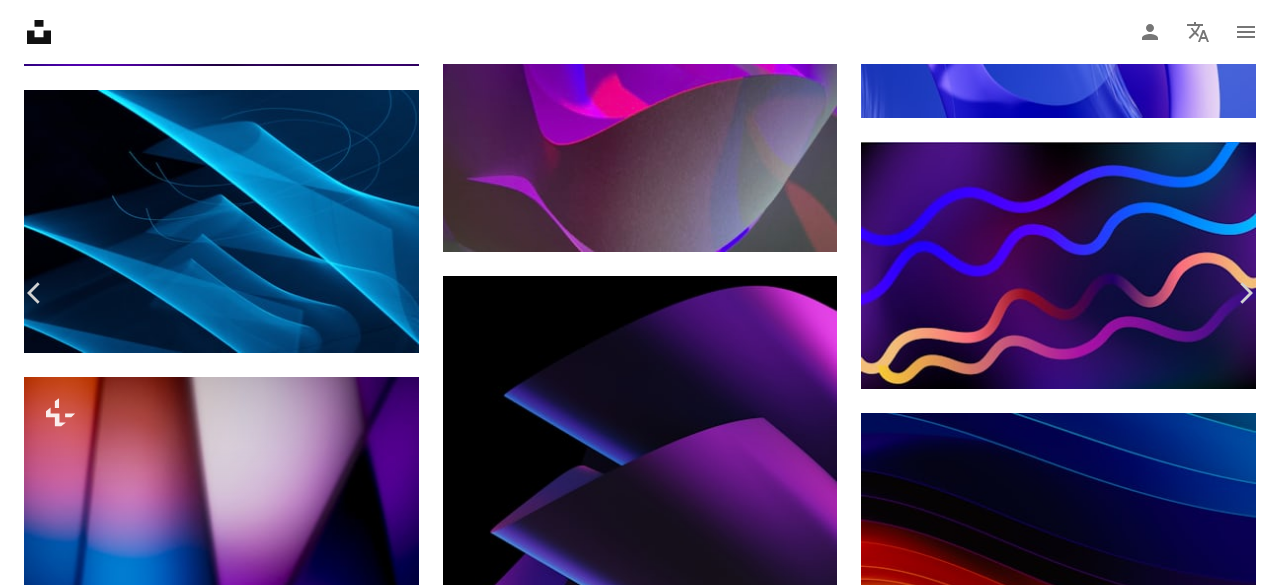 click on "Chevron down" 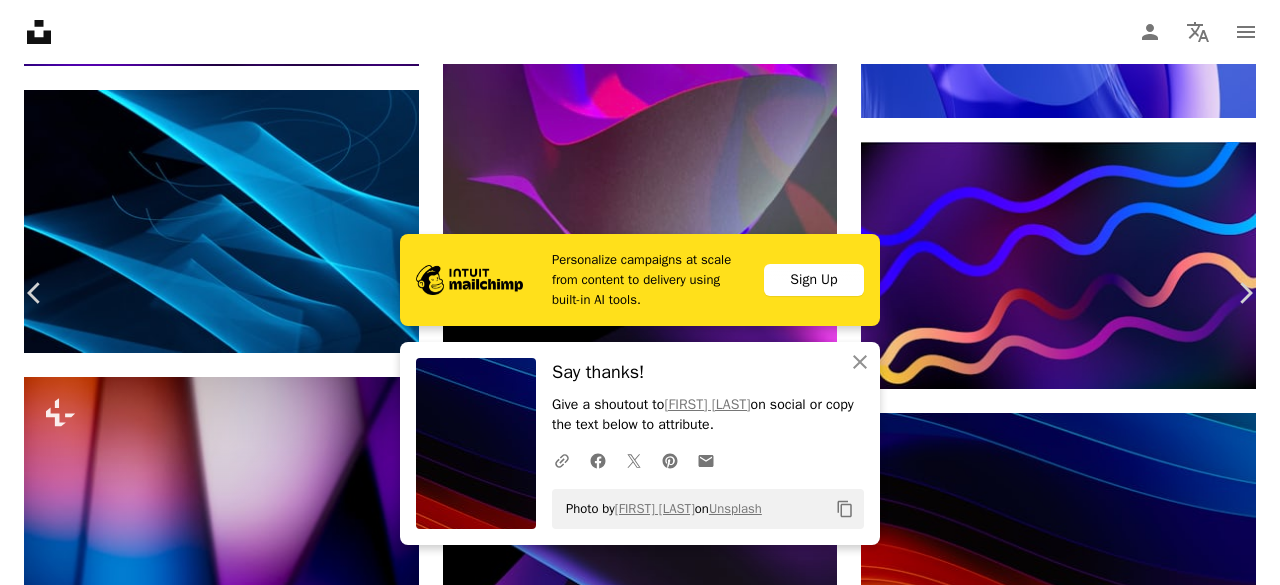click on "An X shape" at bounding box center [20, 20] 